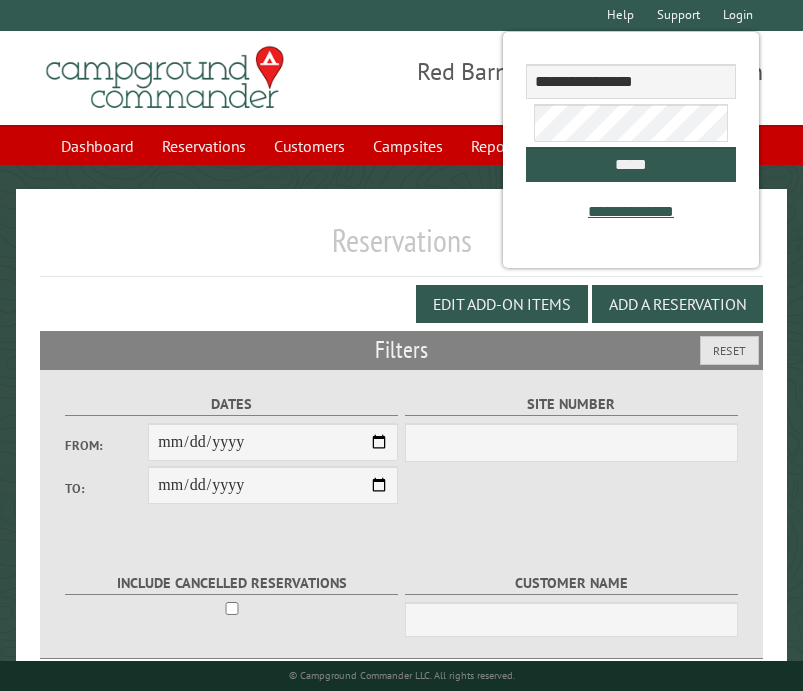 scroll, scrollTop: 128, scrollLeft: 0, axis: vertical 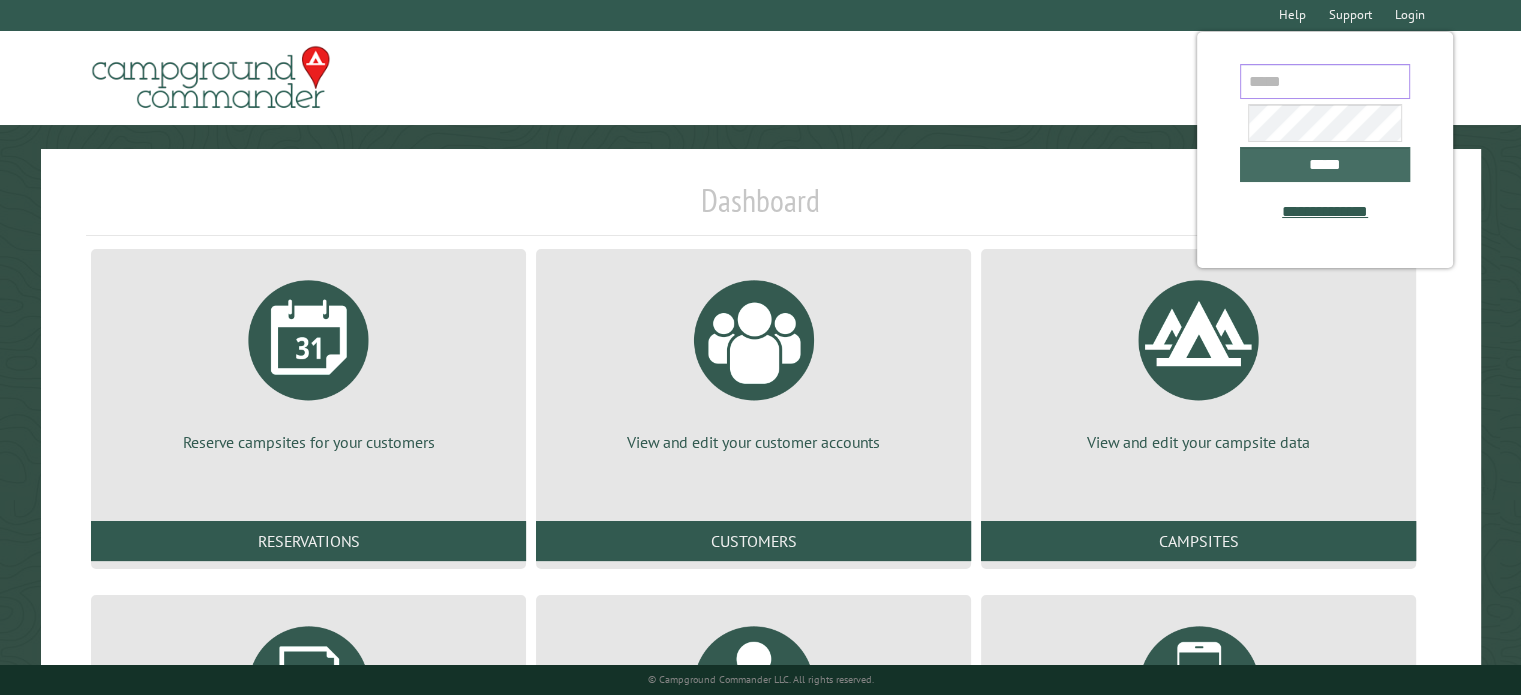 type on "**********" 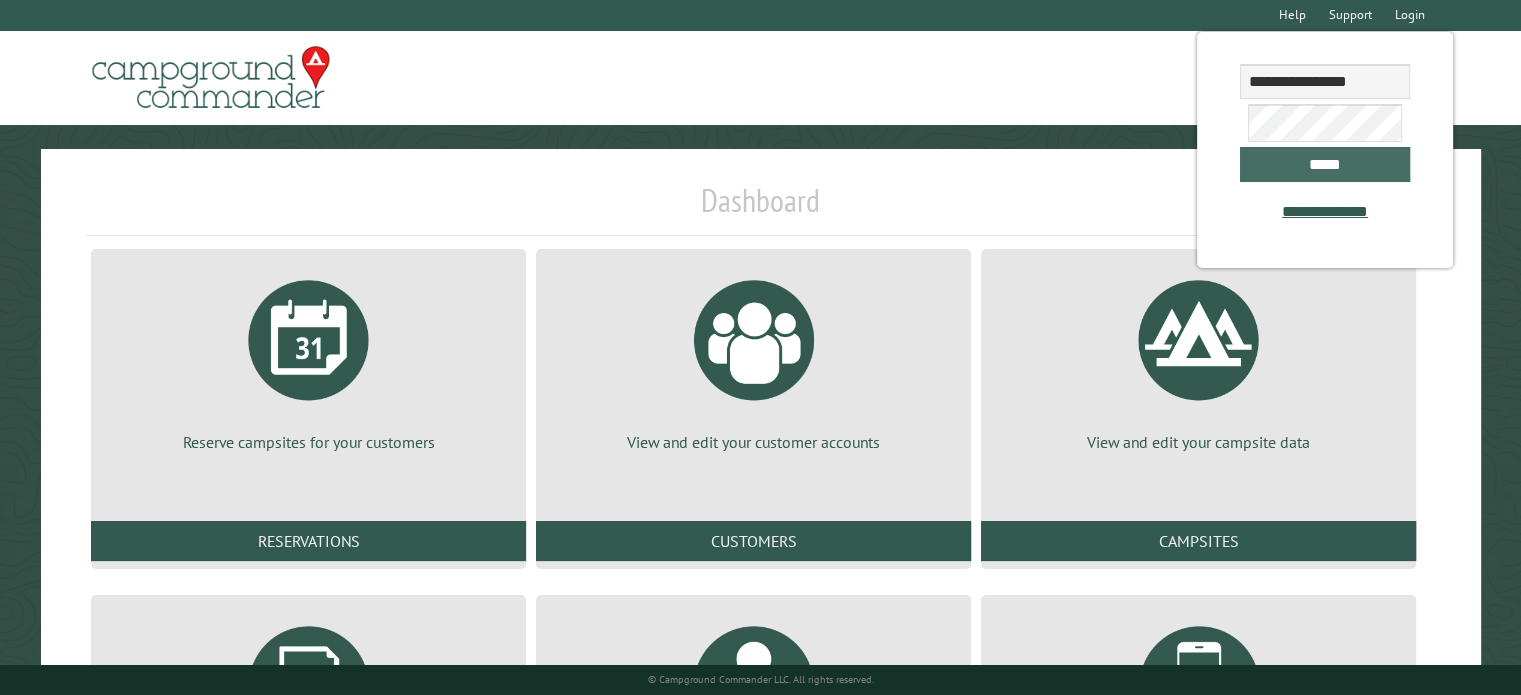 click on "*****" at bounding box center [1325, 164] 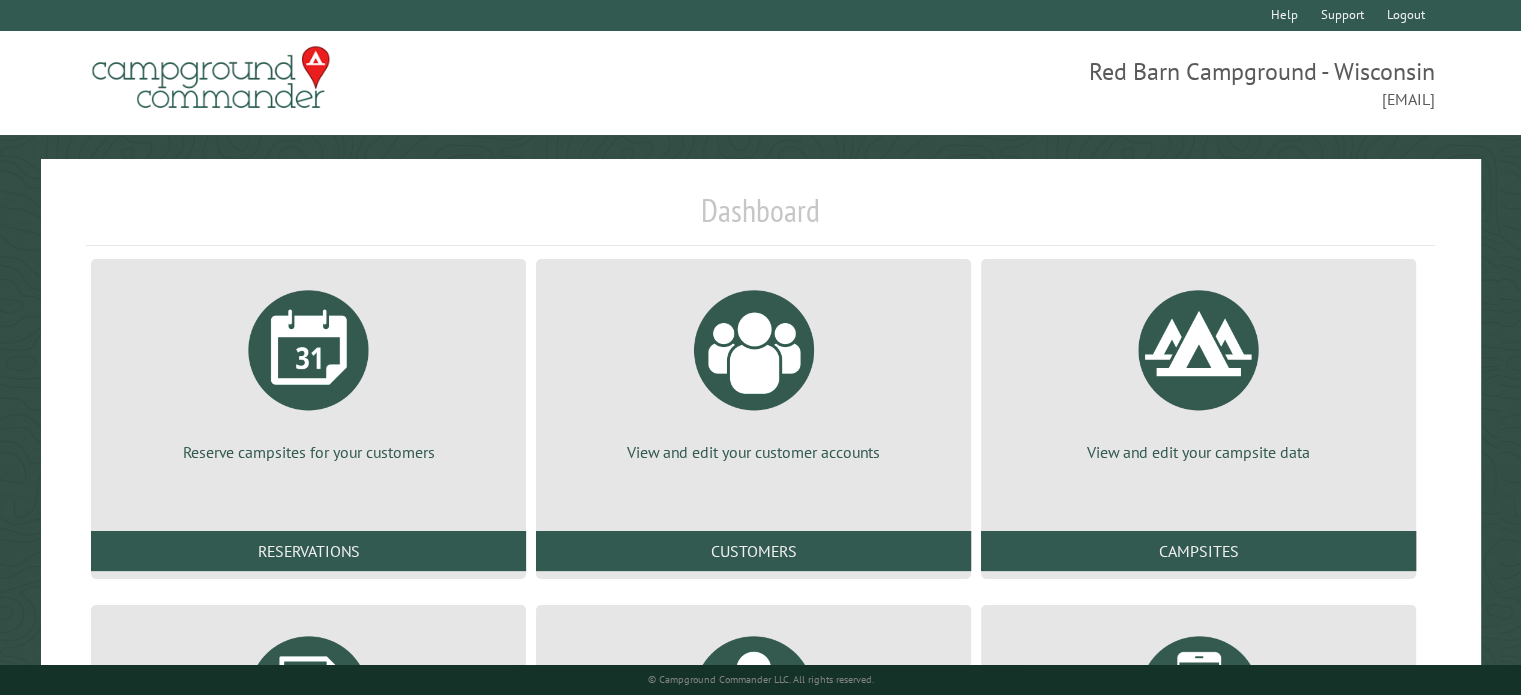 scroll, scrollTop: 306, scrollLeft: 0, axis: vertical 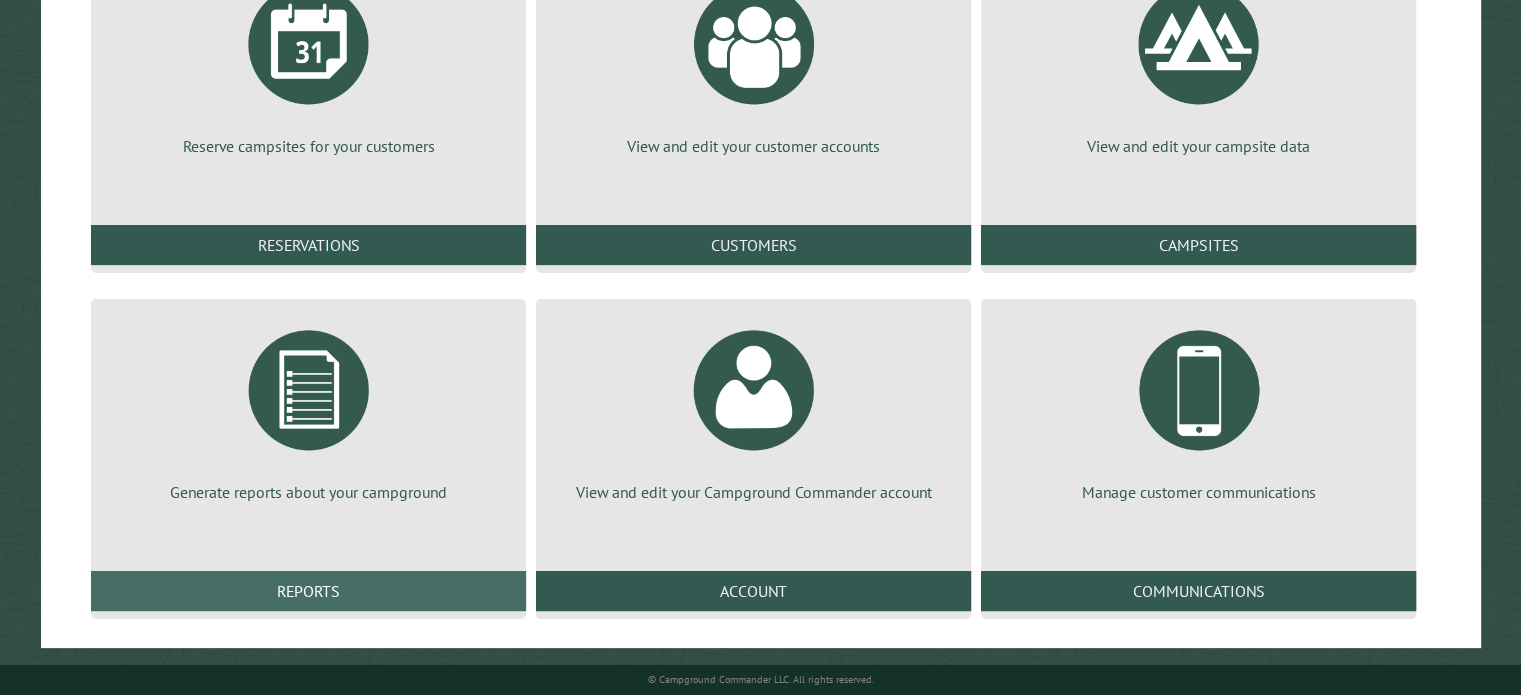 click on "Reports" at bounding box center (308, 591) 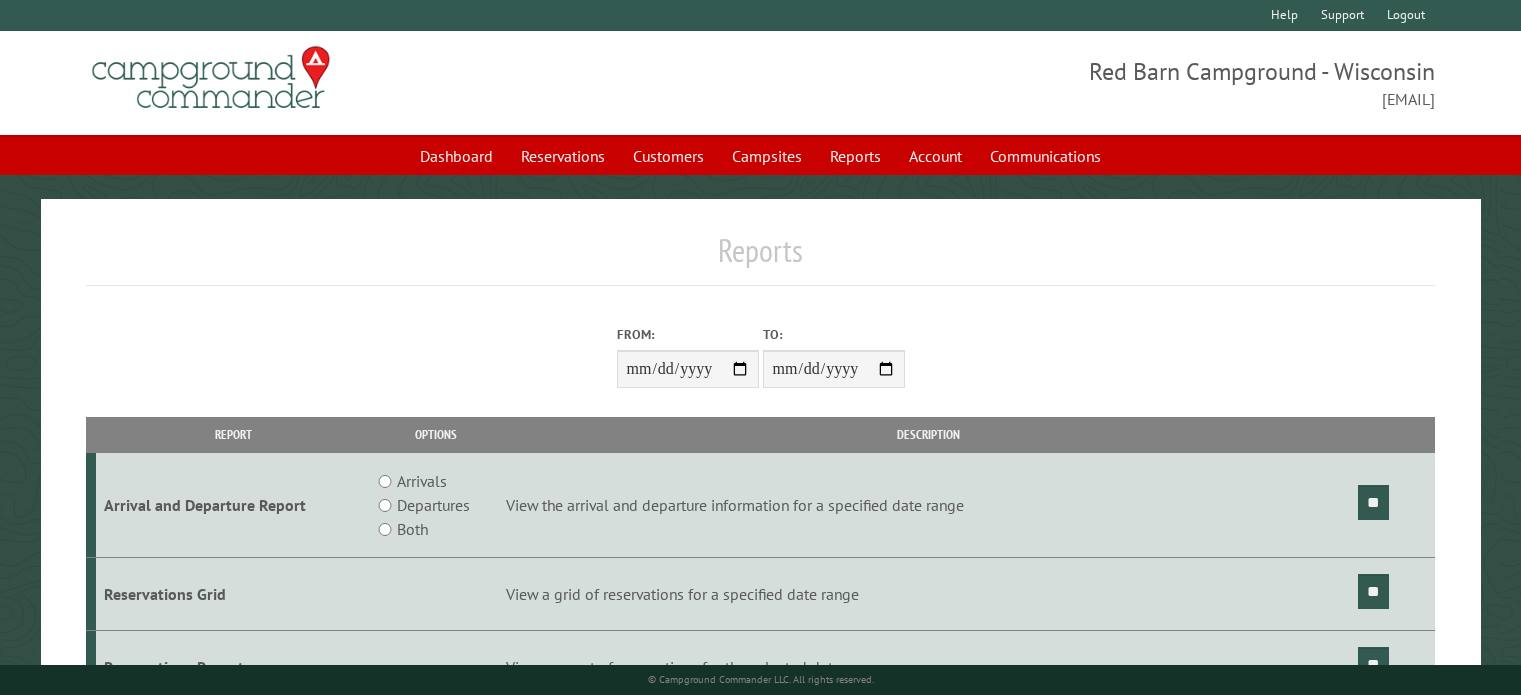 scroll, scrollTop: 0, scrollLeft: 0, axis: both 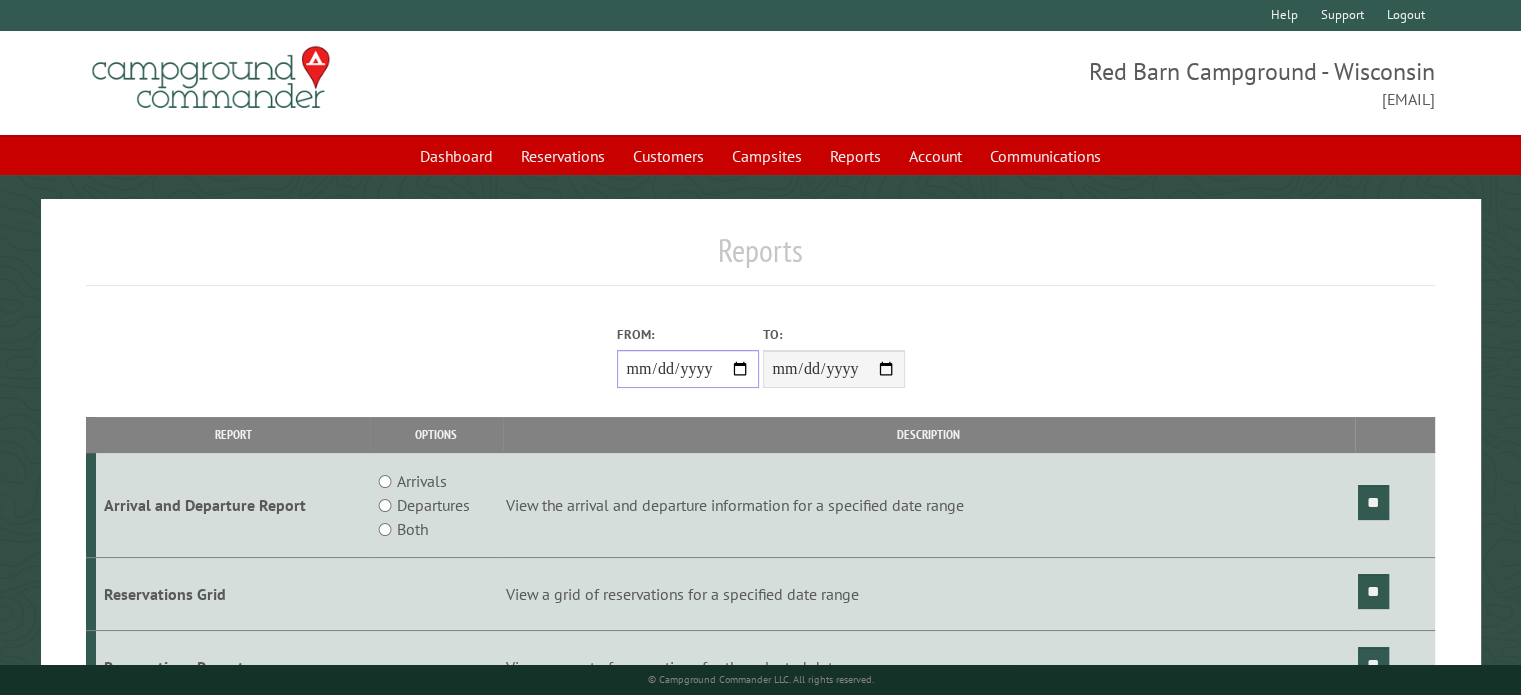 click on "From:" at bounding box center [688, 369] 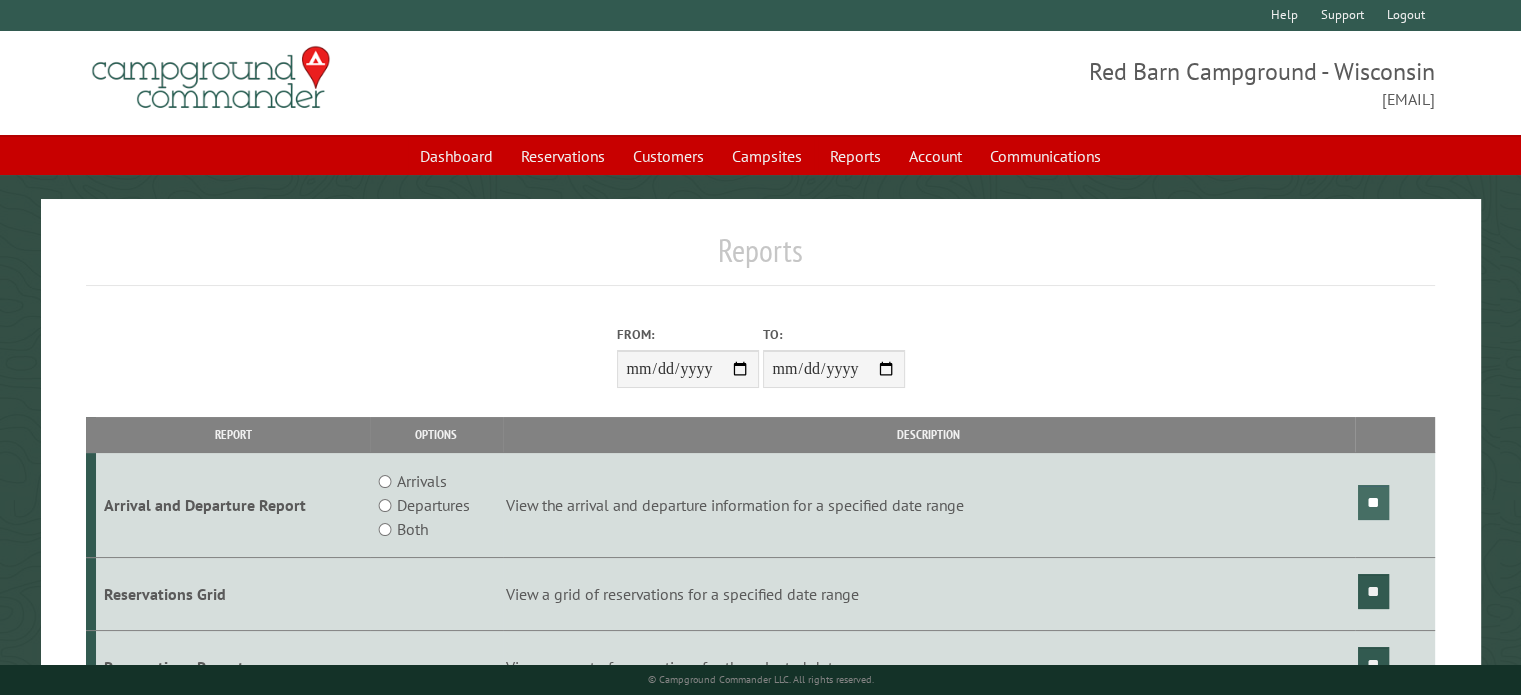click on "**" at bounding box center [1373, 502] 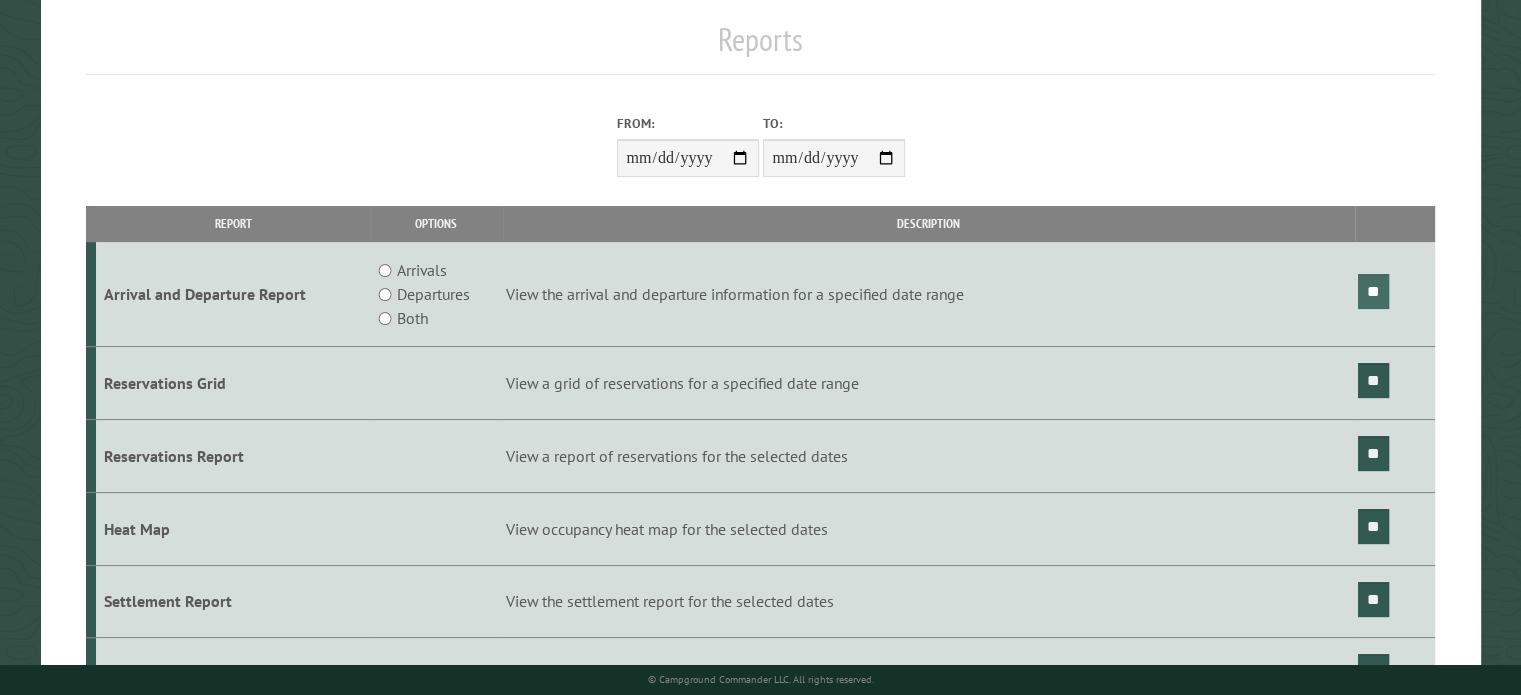 scroll, scrollTop: 212, scrollLeft: 0, axis: vertical 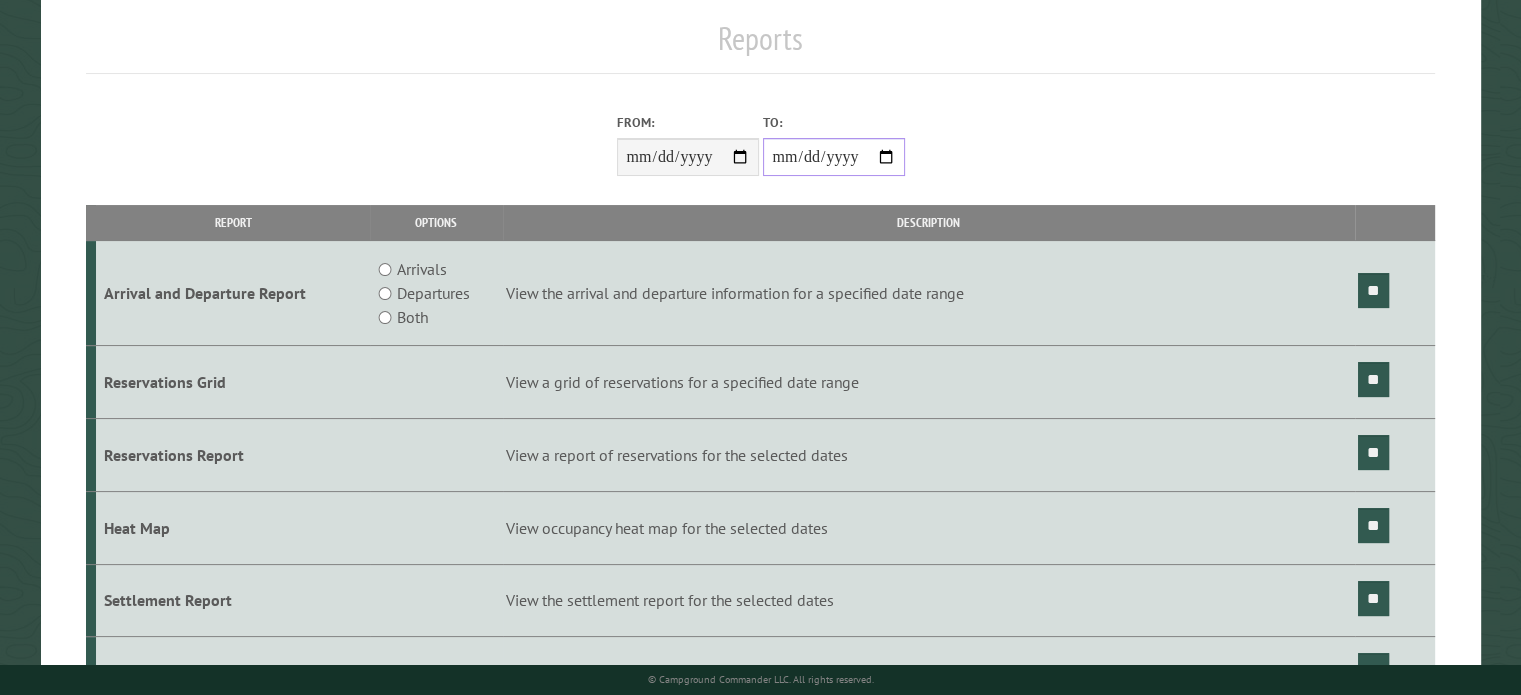 click on "**********" at bounding box center [834, 157] 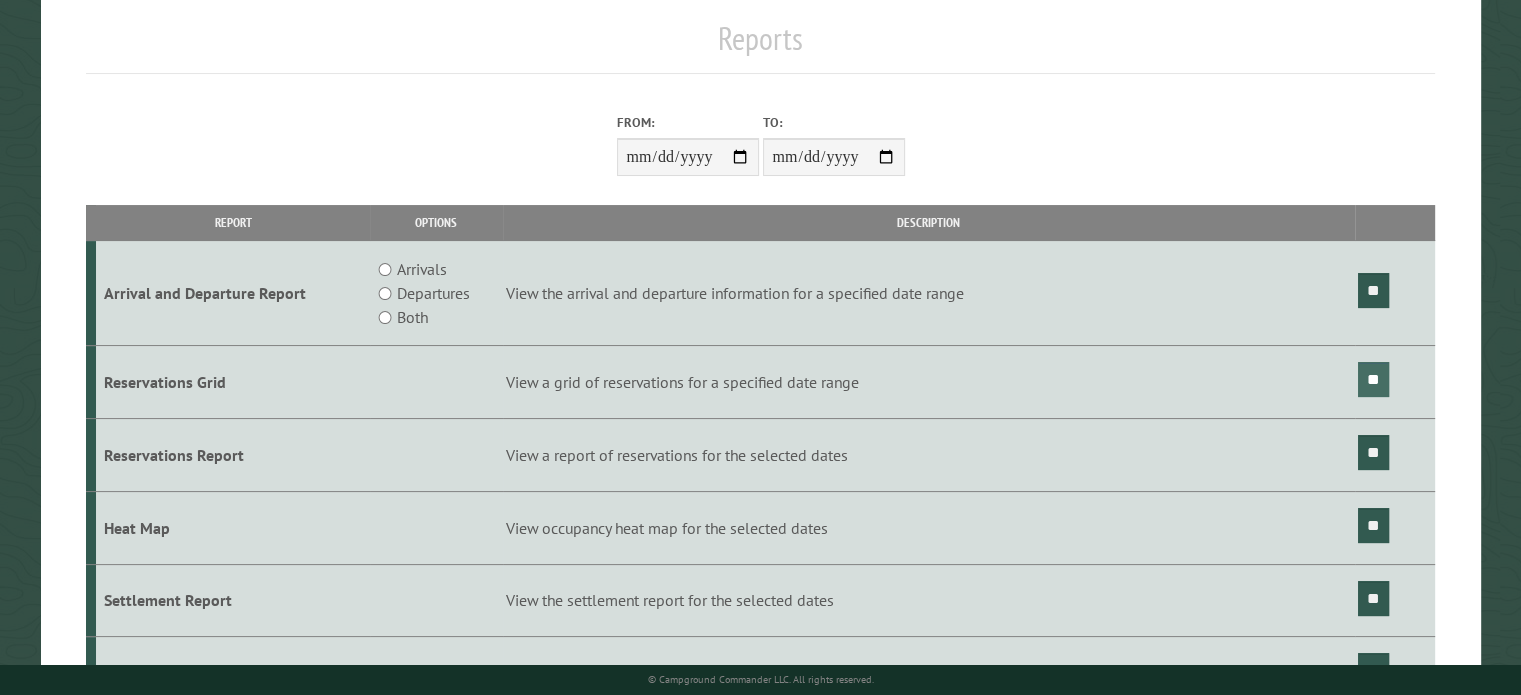 click on "**" at bounding box center [1373, 379] 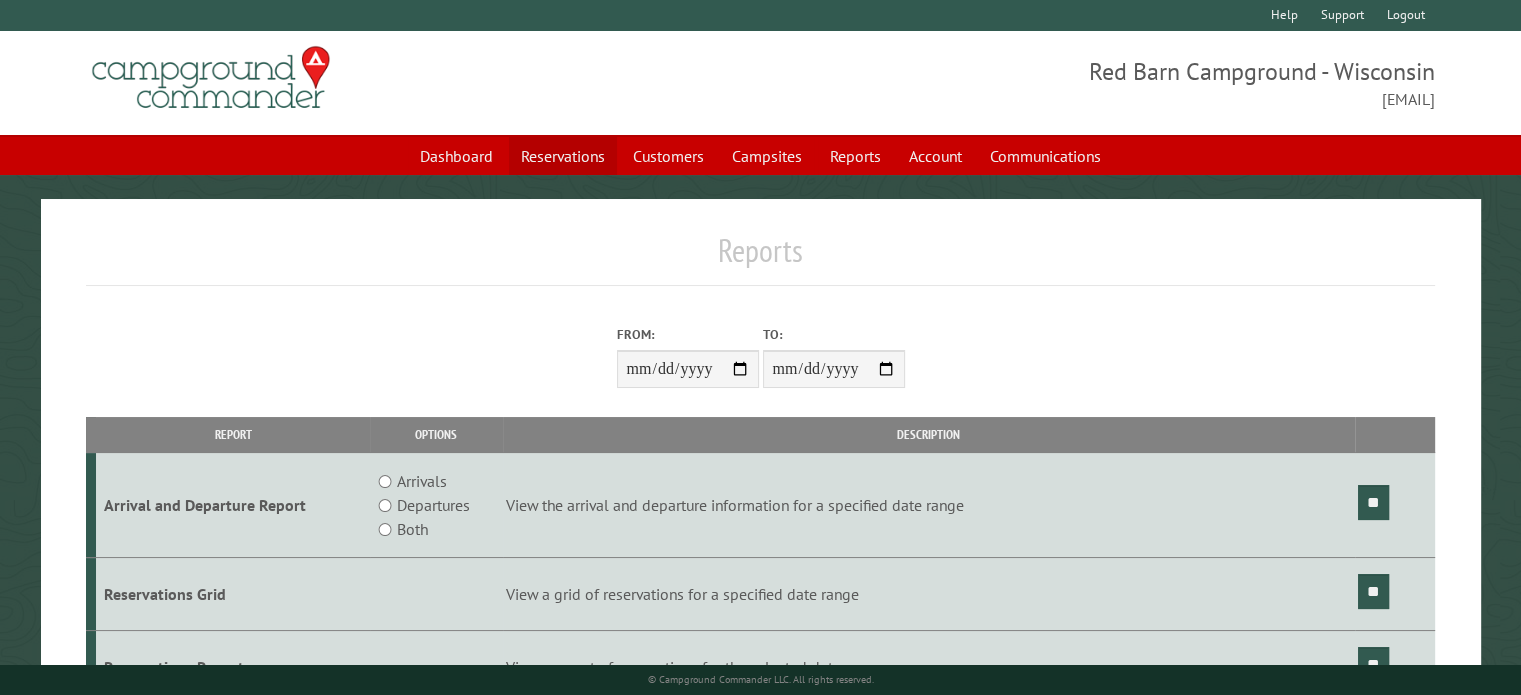 click on "Reservations" at bounding box center [563, 156] 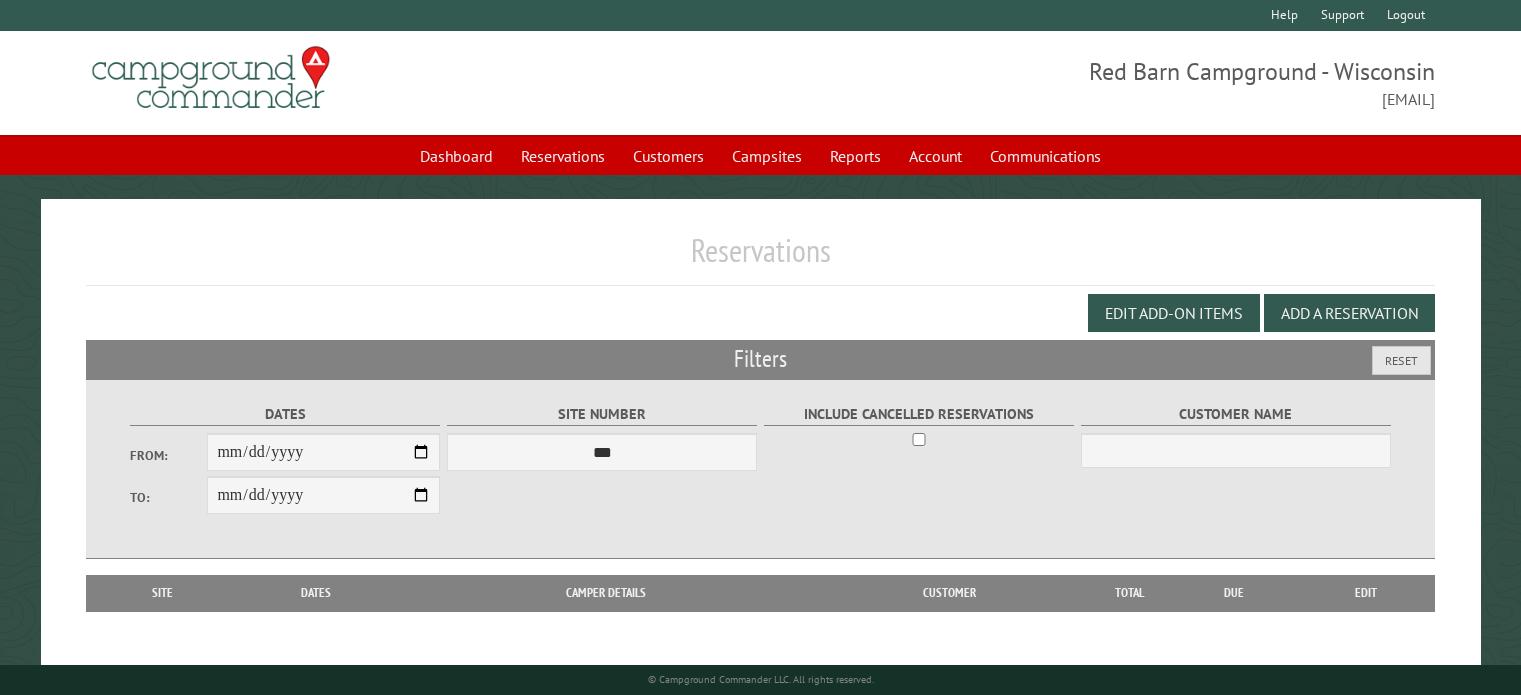 scroll, scrollTop: 0, scrollLeft: 0, axis: both 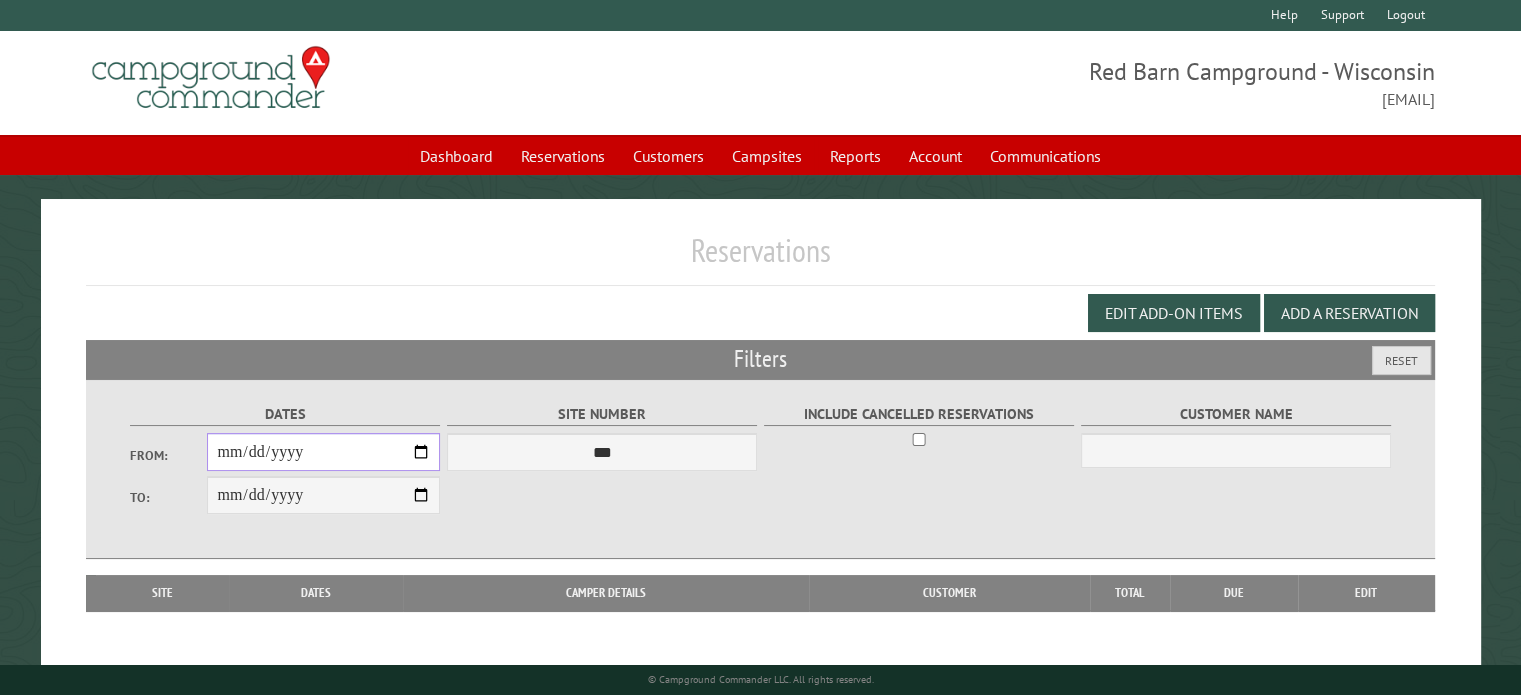 click on "From:" at bounding box center (323, 452) 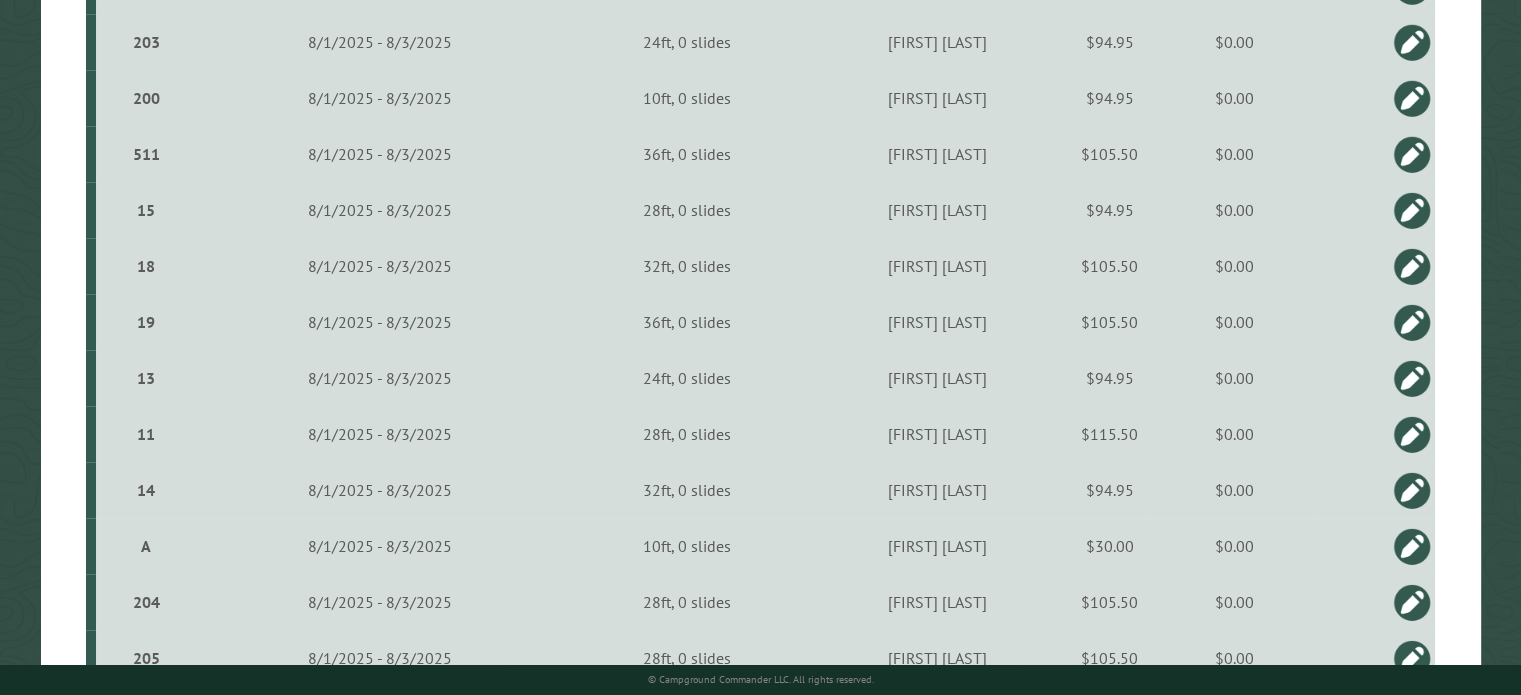 scroll, scrollTop: 2500, scrollLeft: 0, axis: vertical 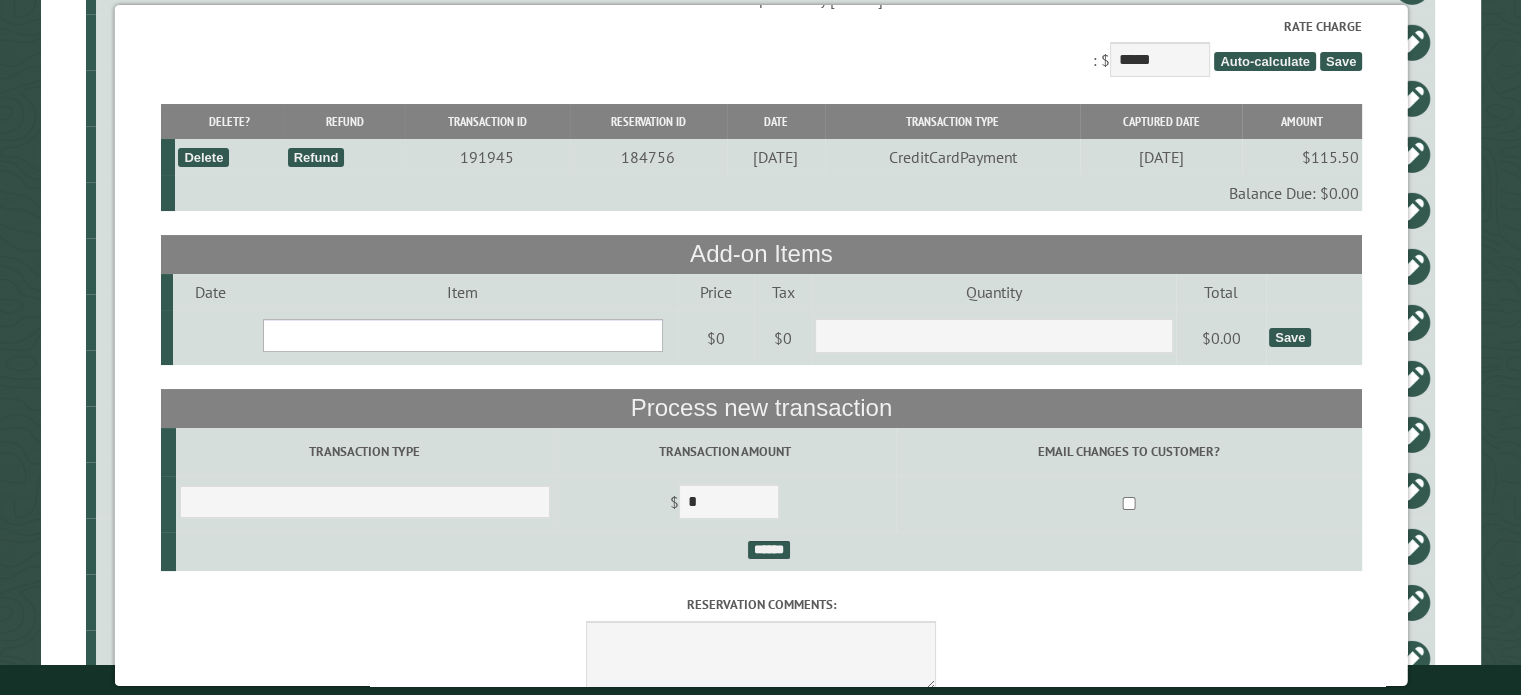click on "**********" at bounding box center [462, 335] 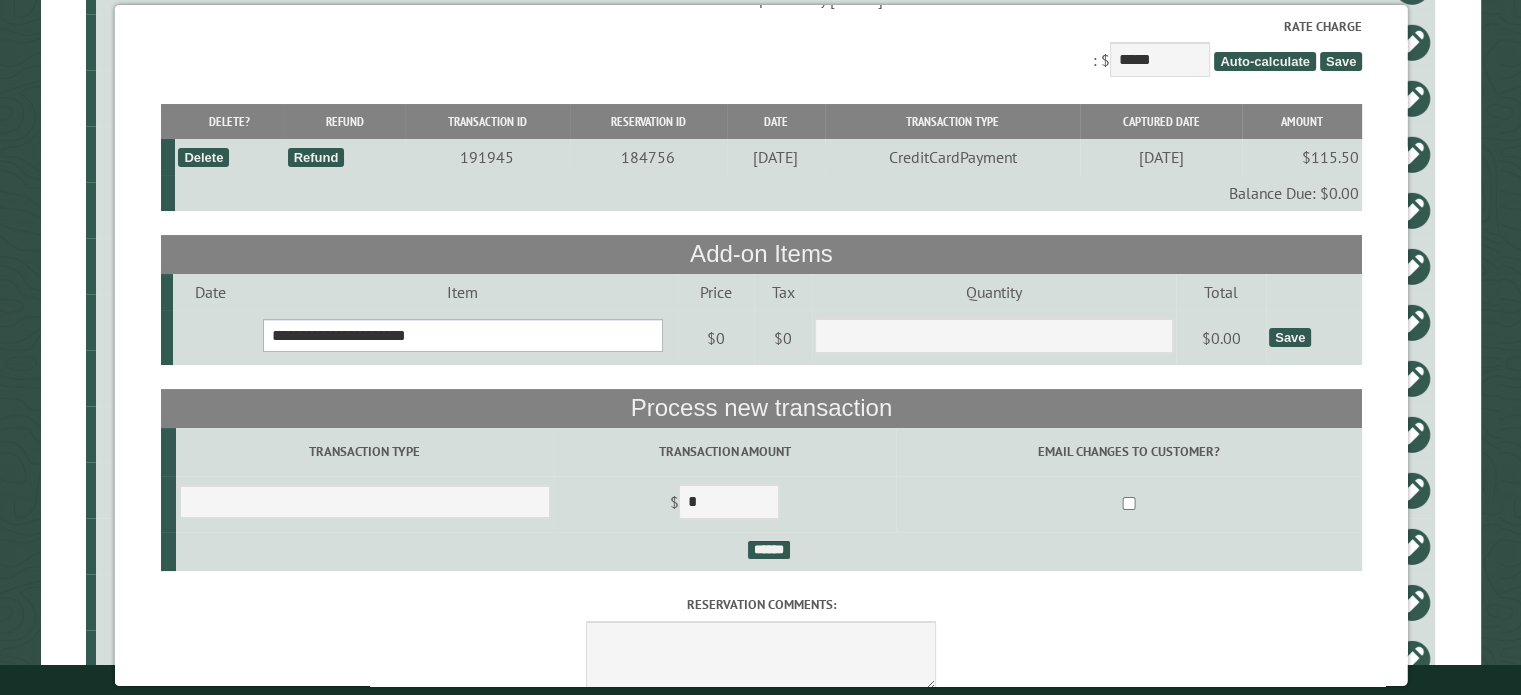 click on "**********" at bounding box center [462, 335] 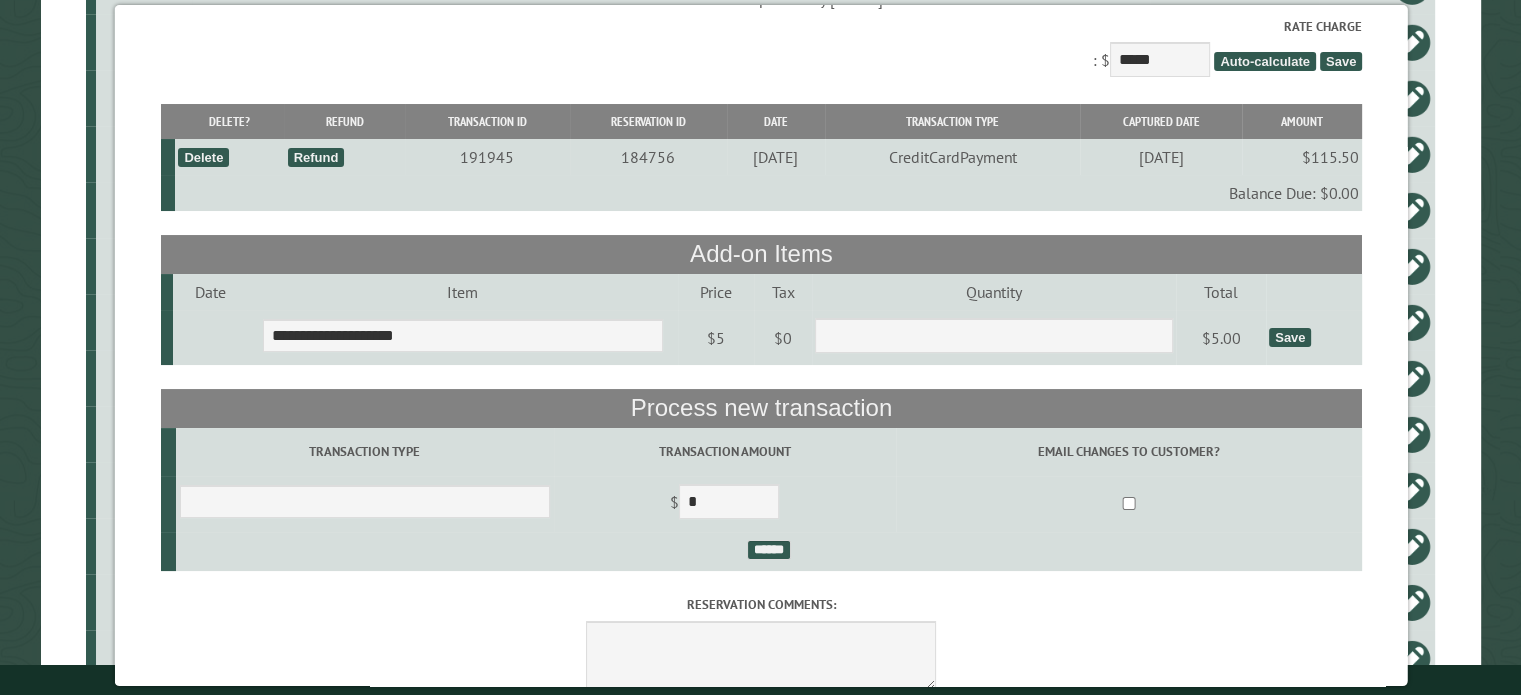 click on "Save" at bounding box center (1289, 337) 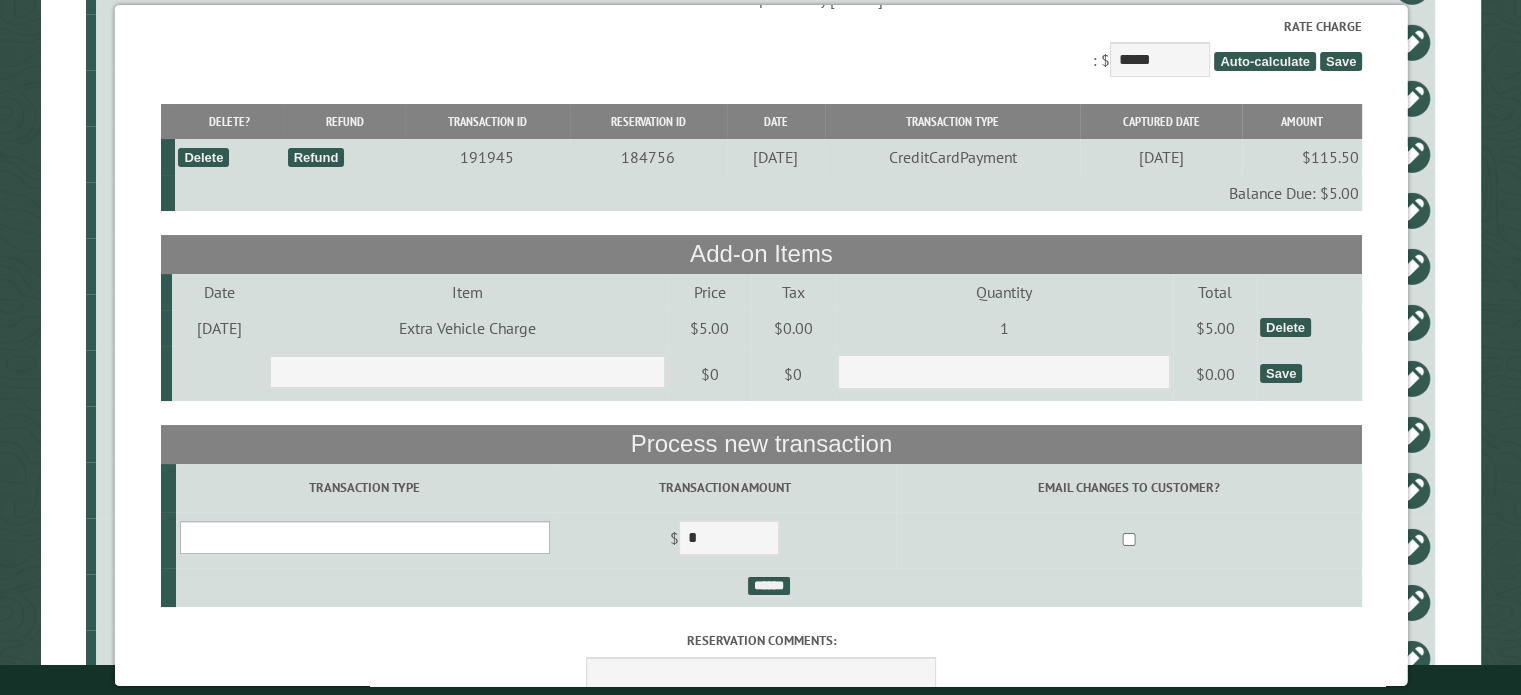 click on "**********" at bounding box center (364, 537) 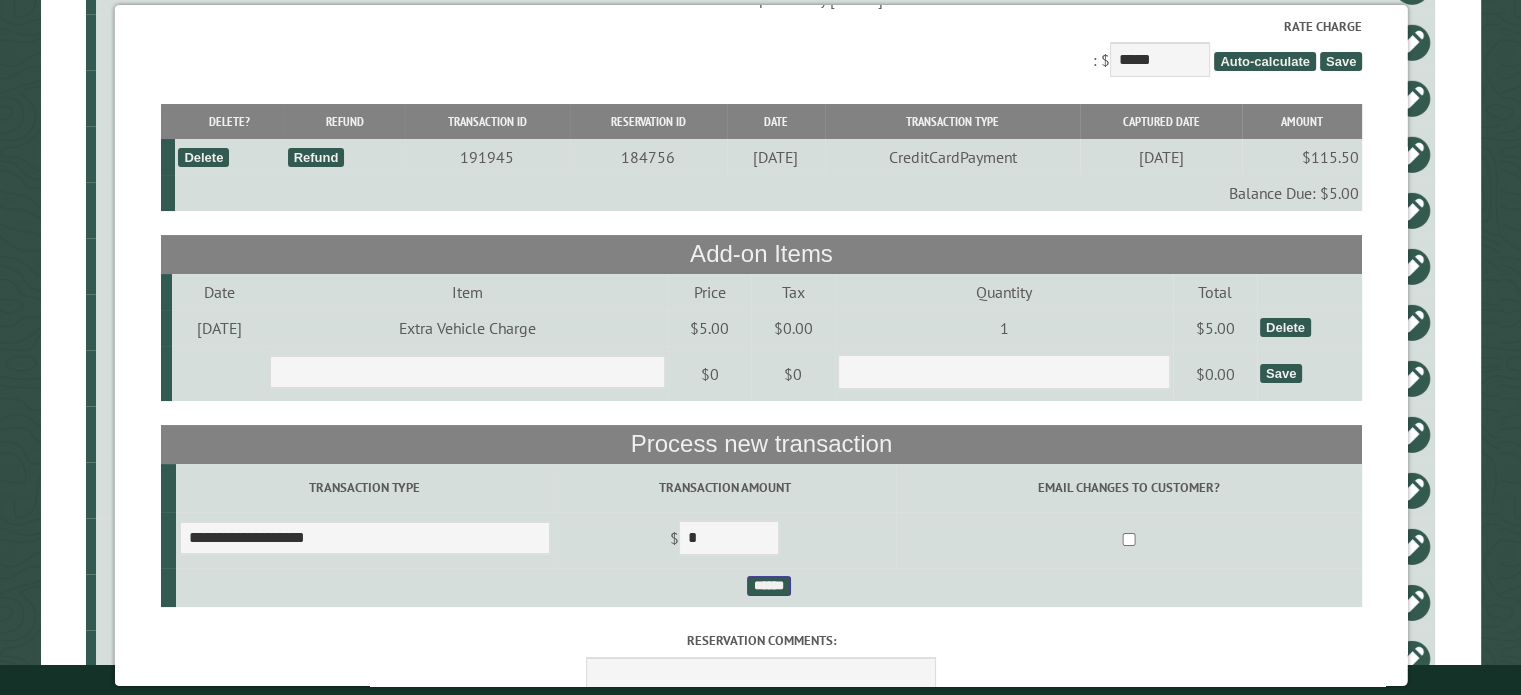 click on "******" at bounding box center [768, 586] 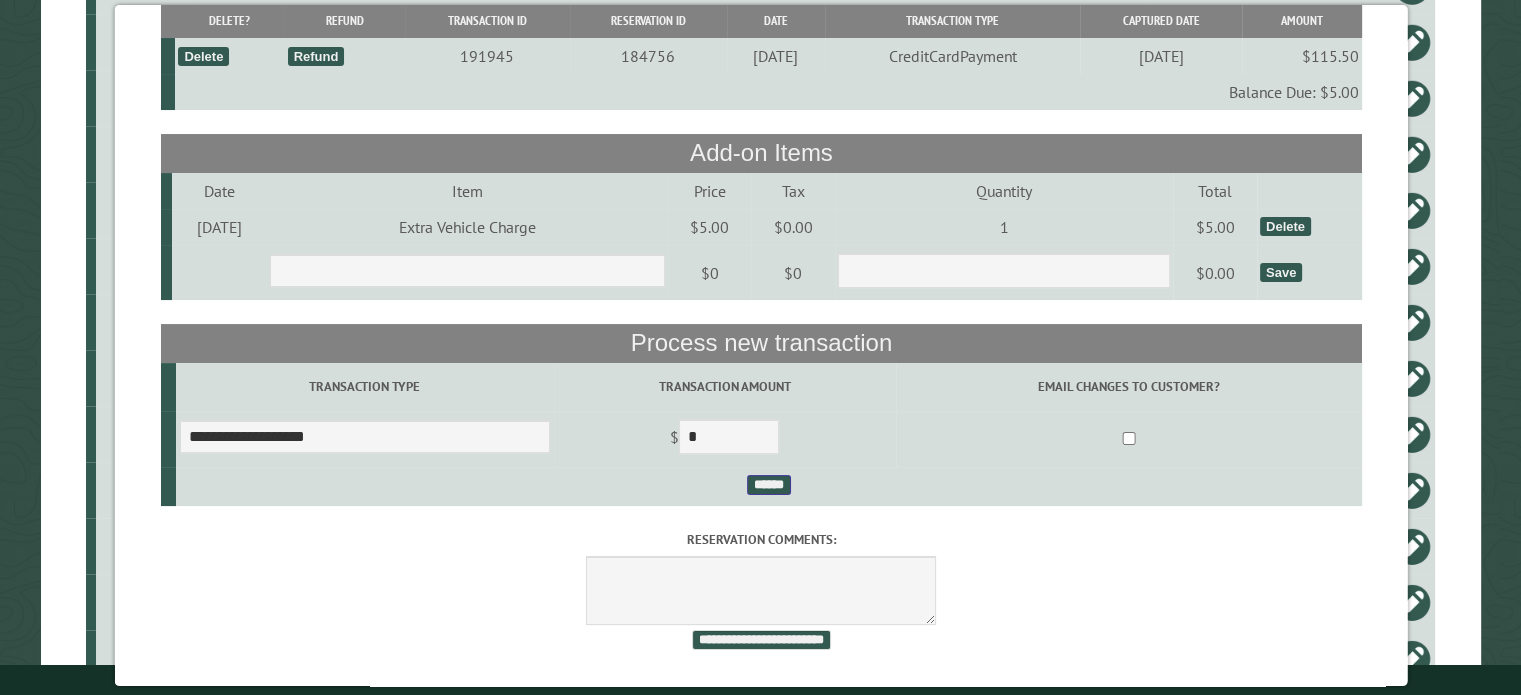scroll, scrollTop: 229, scrollLeft: 0, axis: vertical 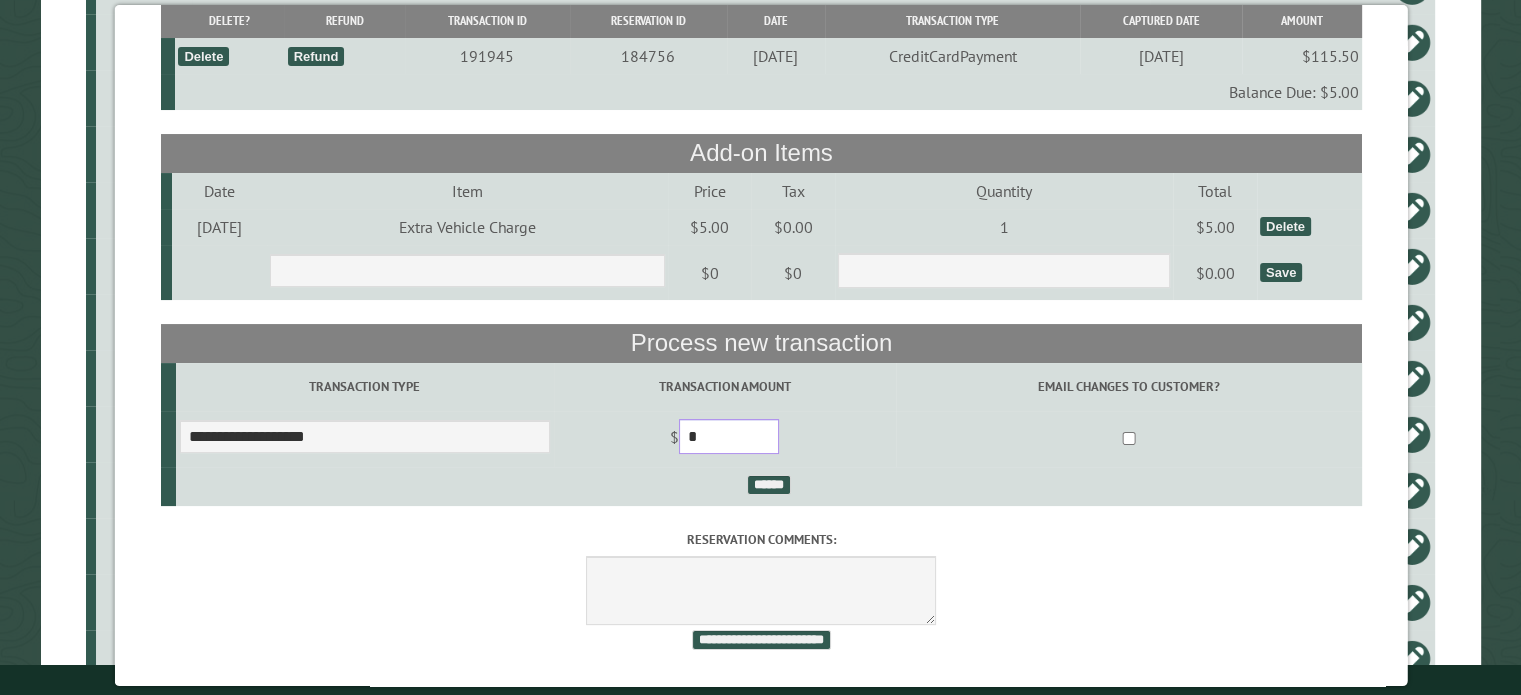click on "*" at bounding box center [728, 436] 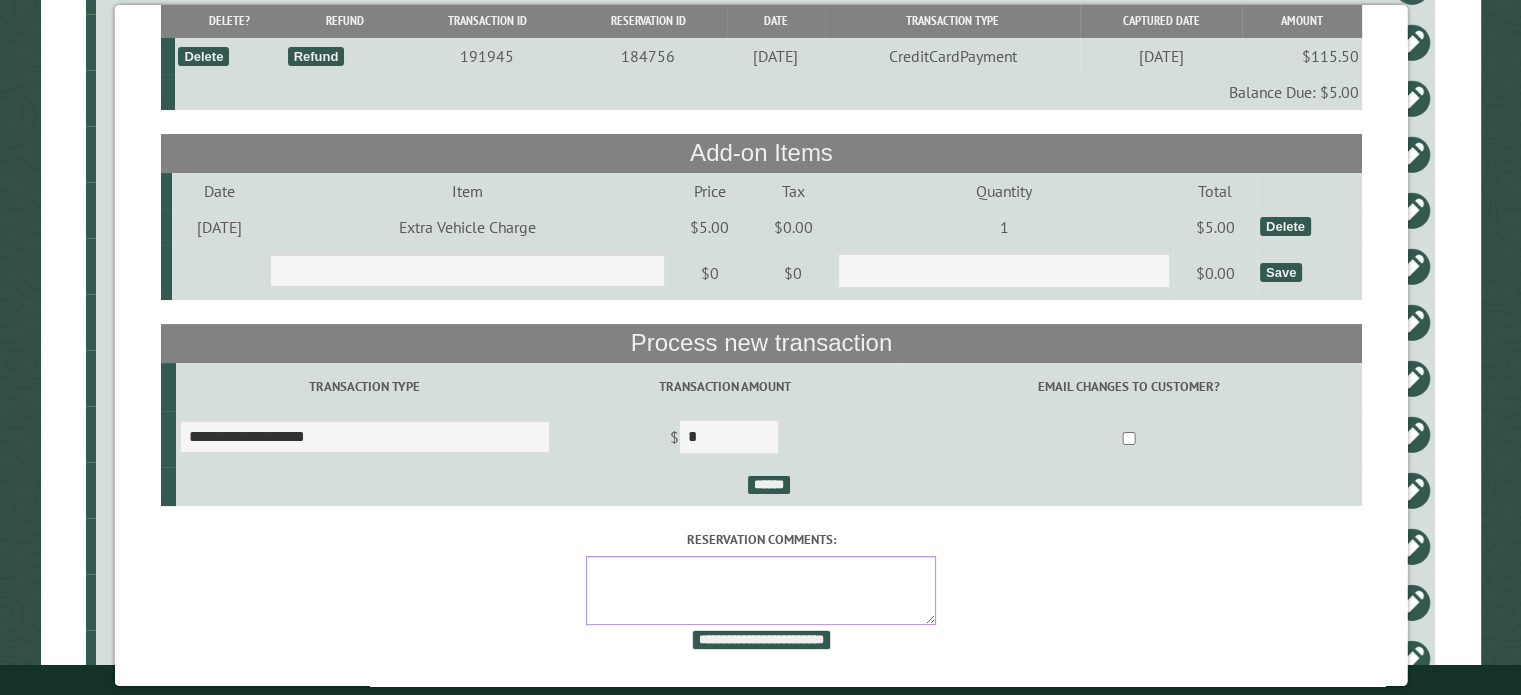 click on "Reservation comments:" at bounding box center [761, 590] 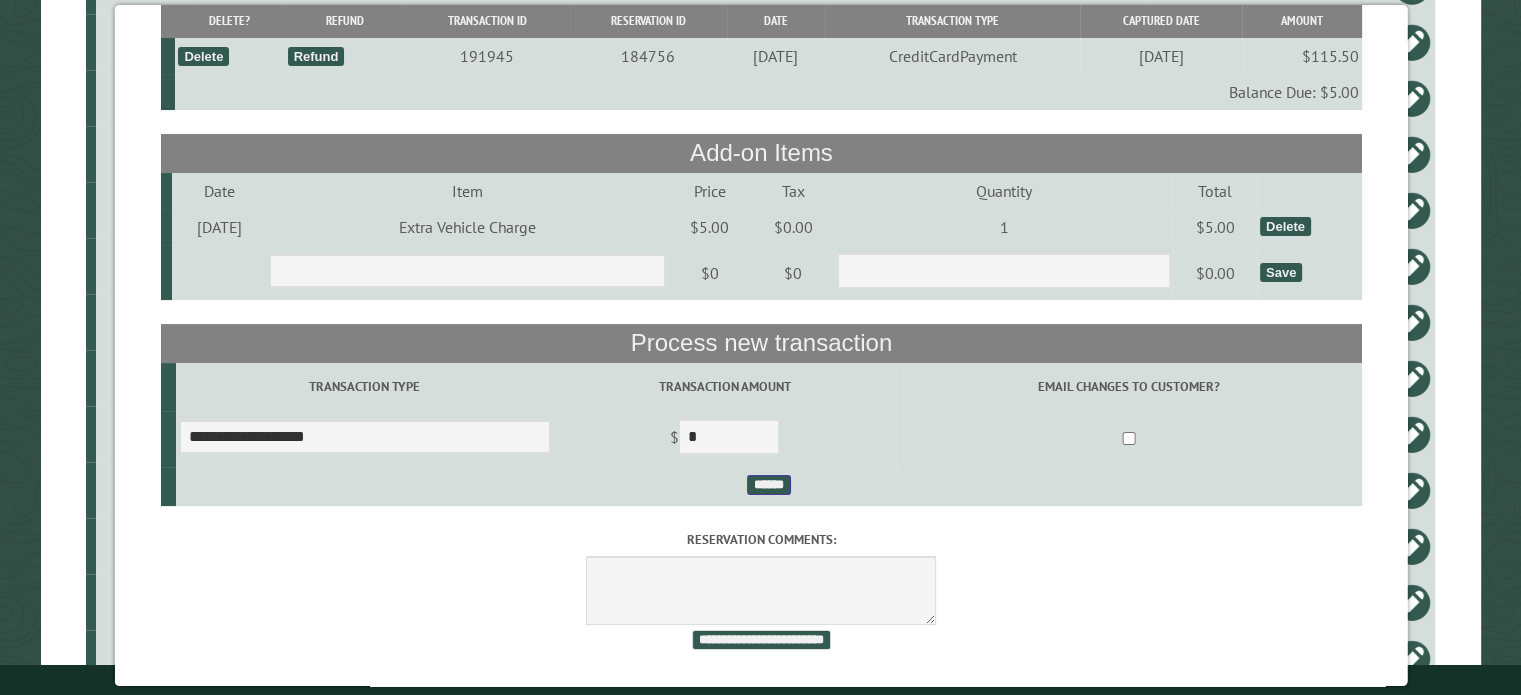 click on "******" at bounding box center [768, 485] 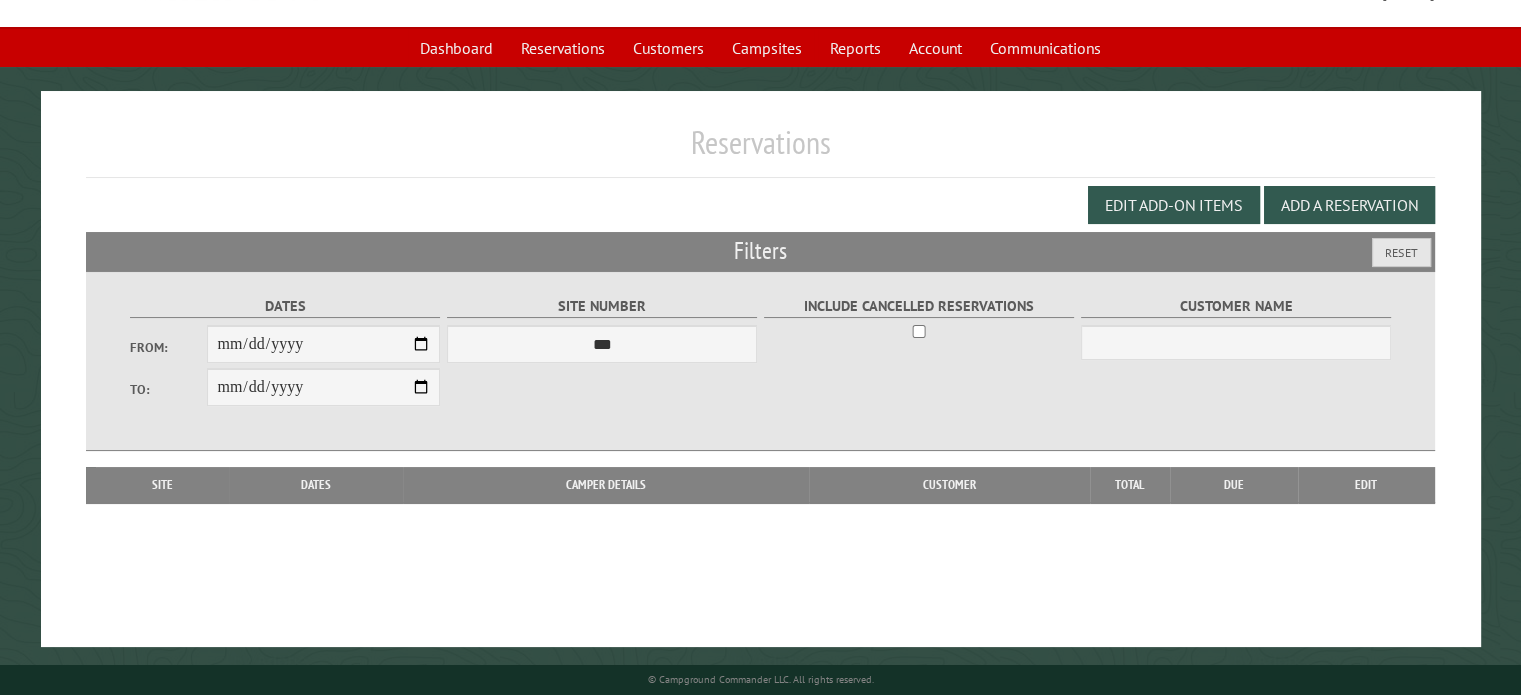 scroll, scrollTop: 108, scrollLeft: 0, axis: vertical 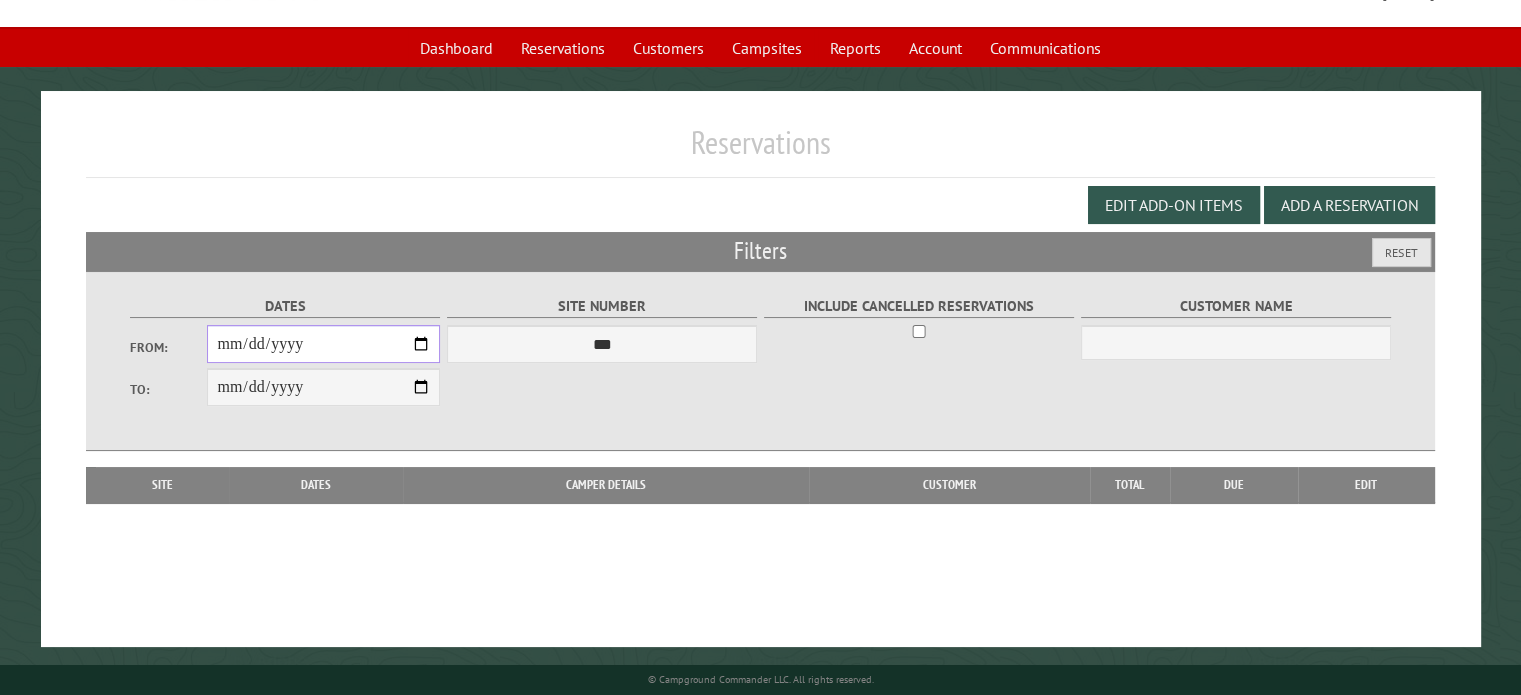 click on "**********" at bounding box center [323, 344] 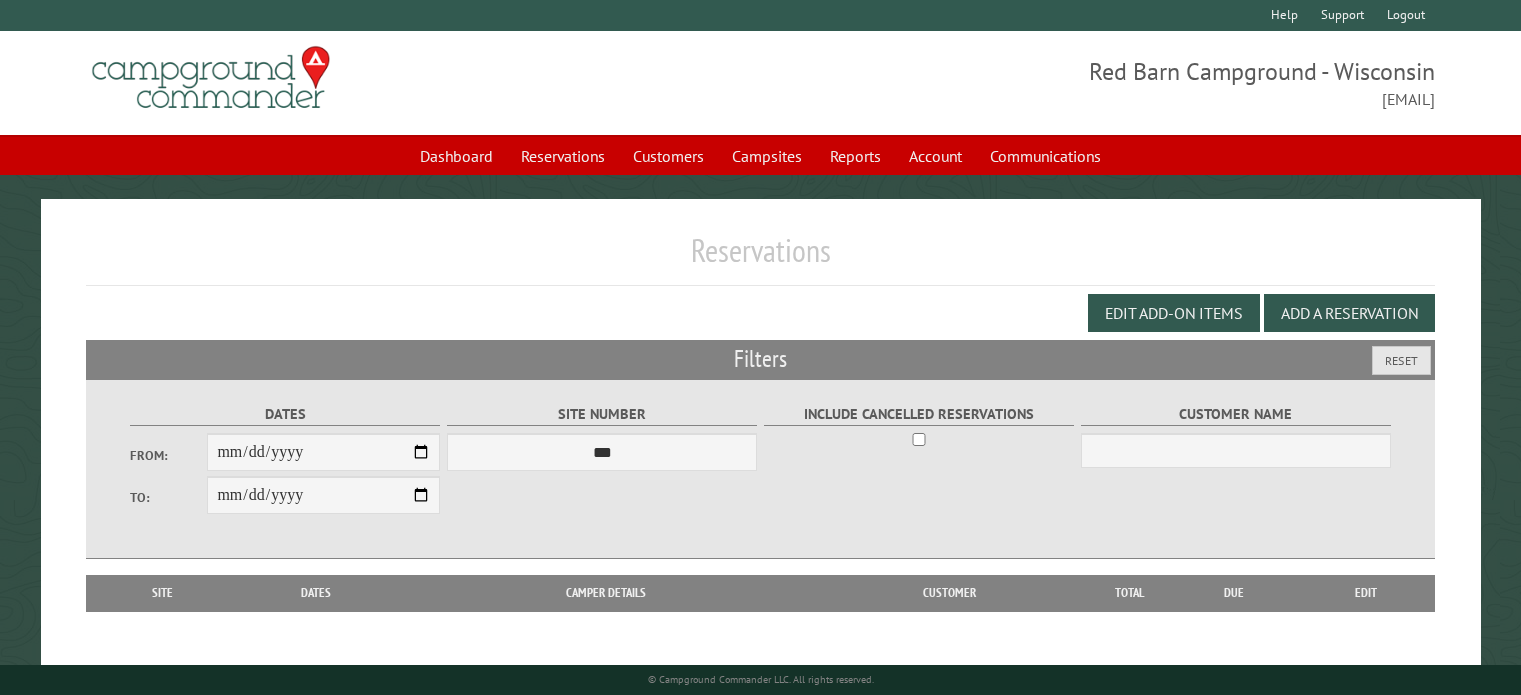 scroll, scrollTop: 108, scrollLeft: 0, axis: vertical 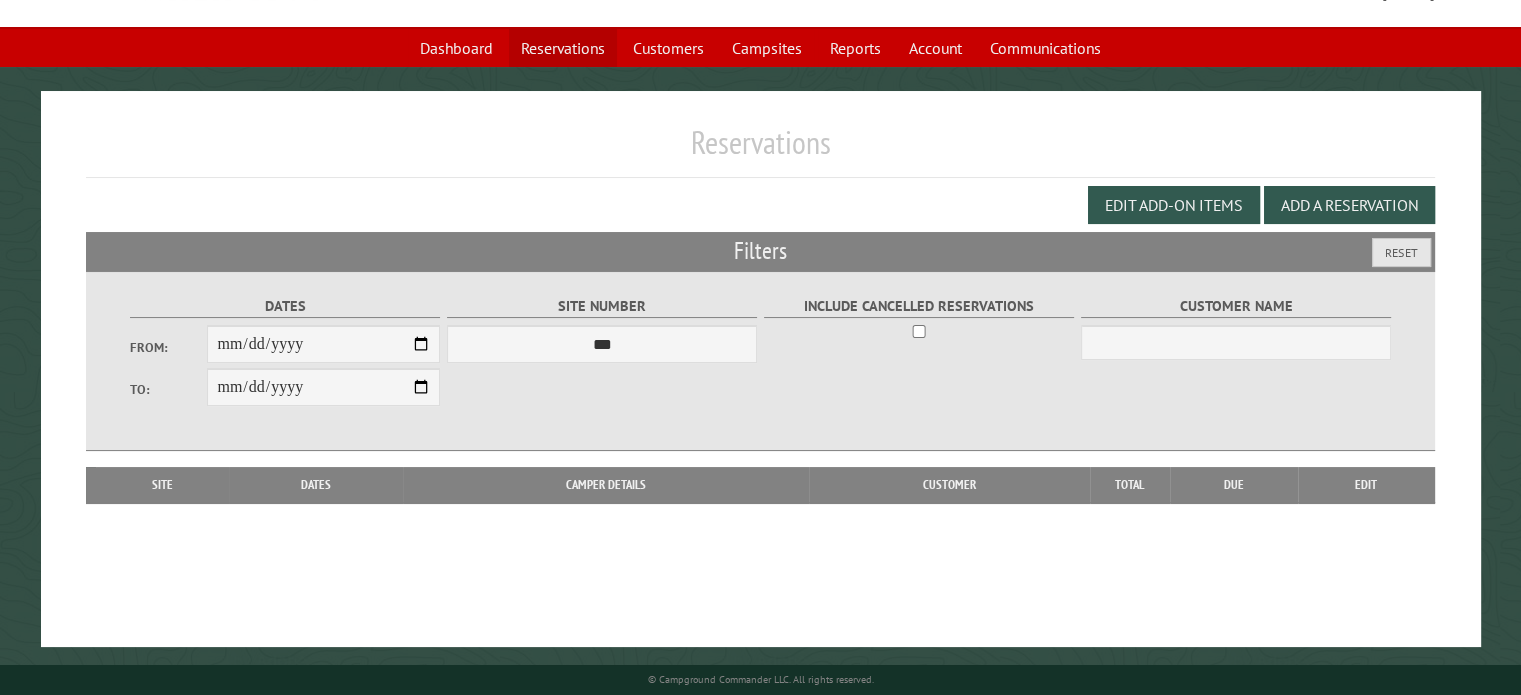 click on "Reservations" at bounding box center (563, 48) 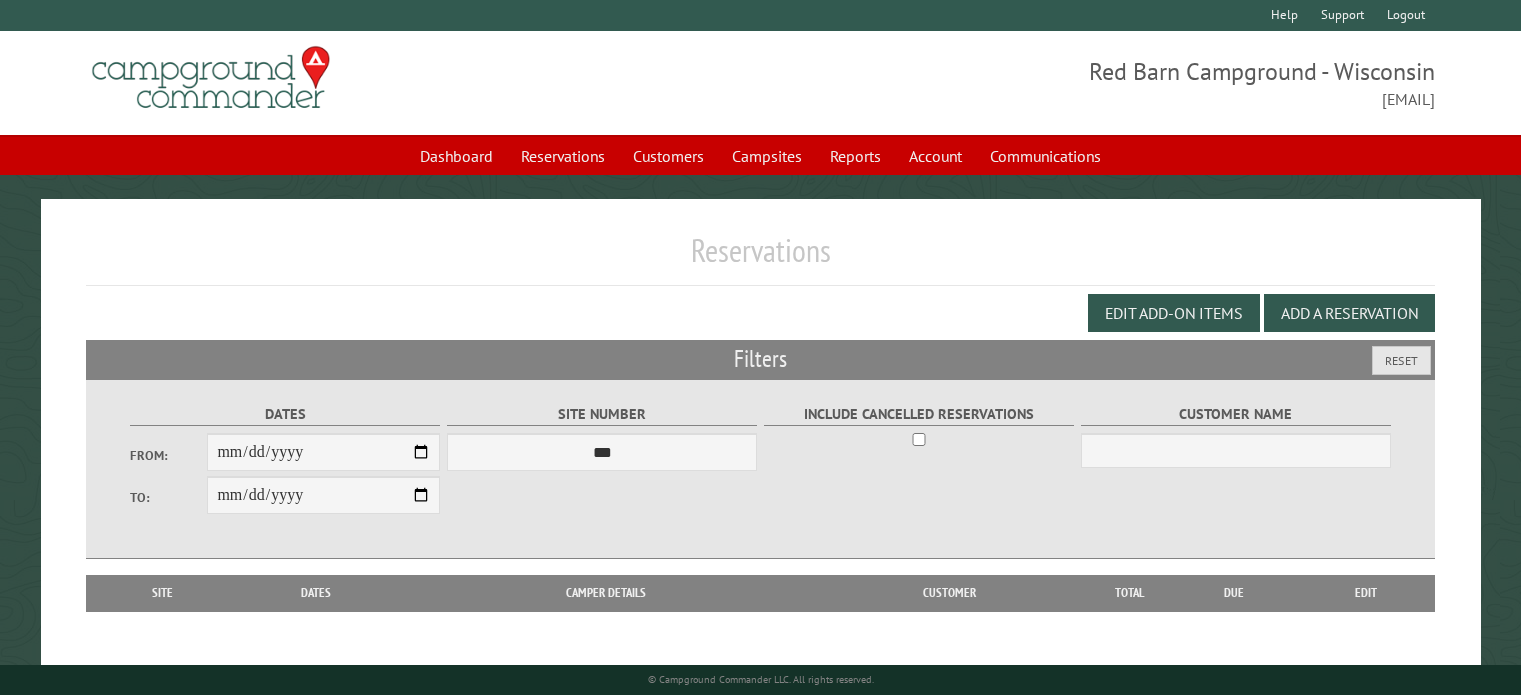 scroll, scrollTop: 0, scrollLeft: 0, axis: both 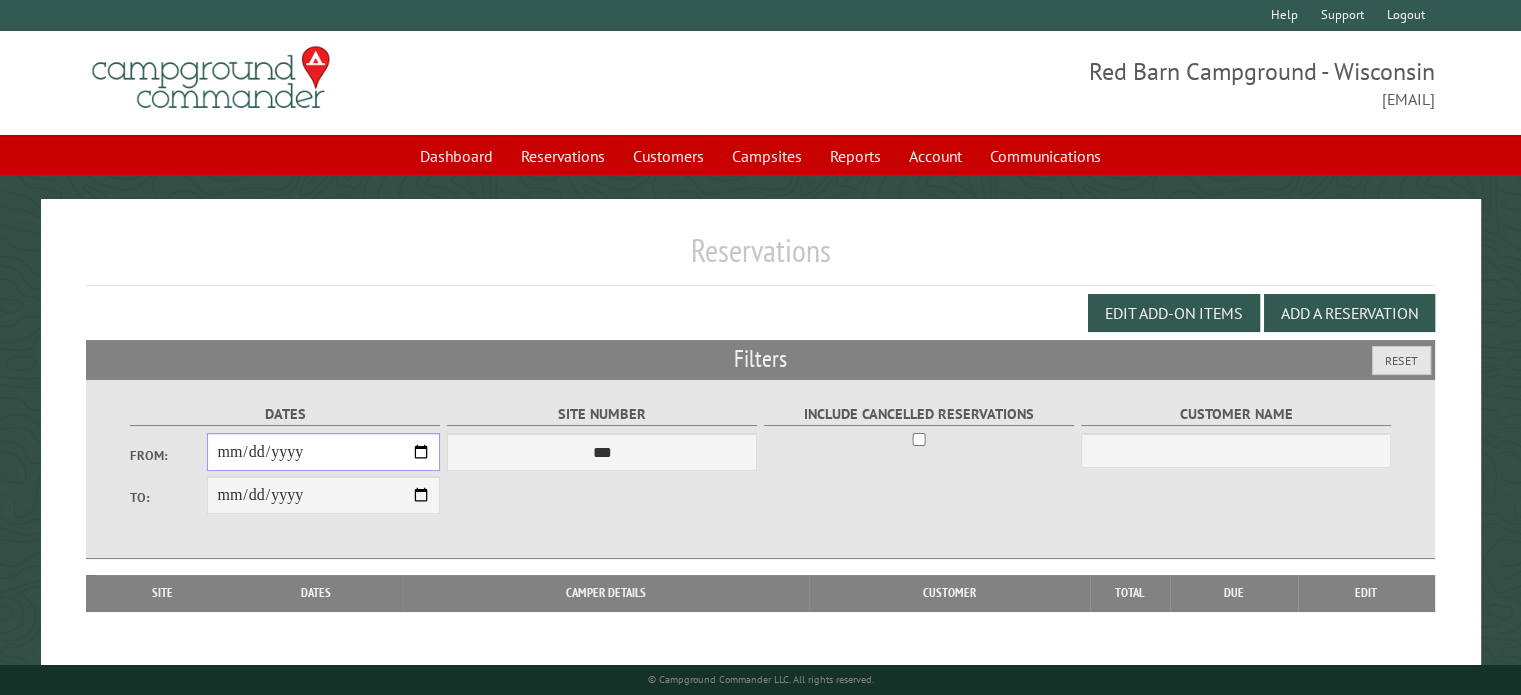 click on "From:" at bounding box center [323, 452] 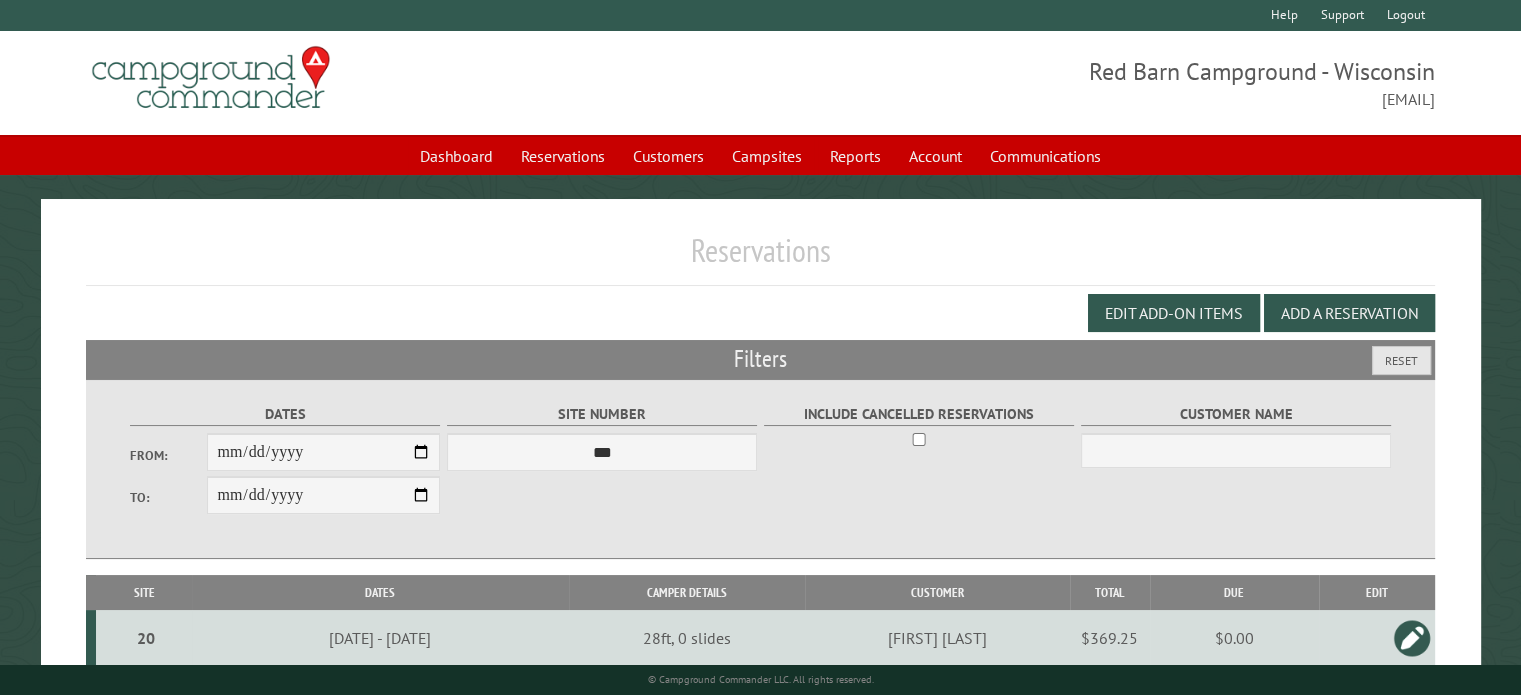click on "Reservations" at bounding box center [760, 258] 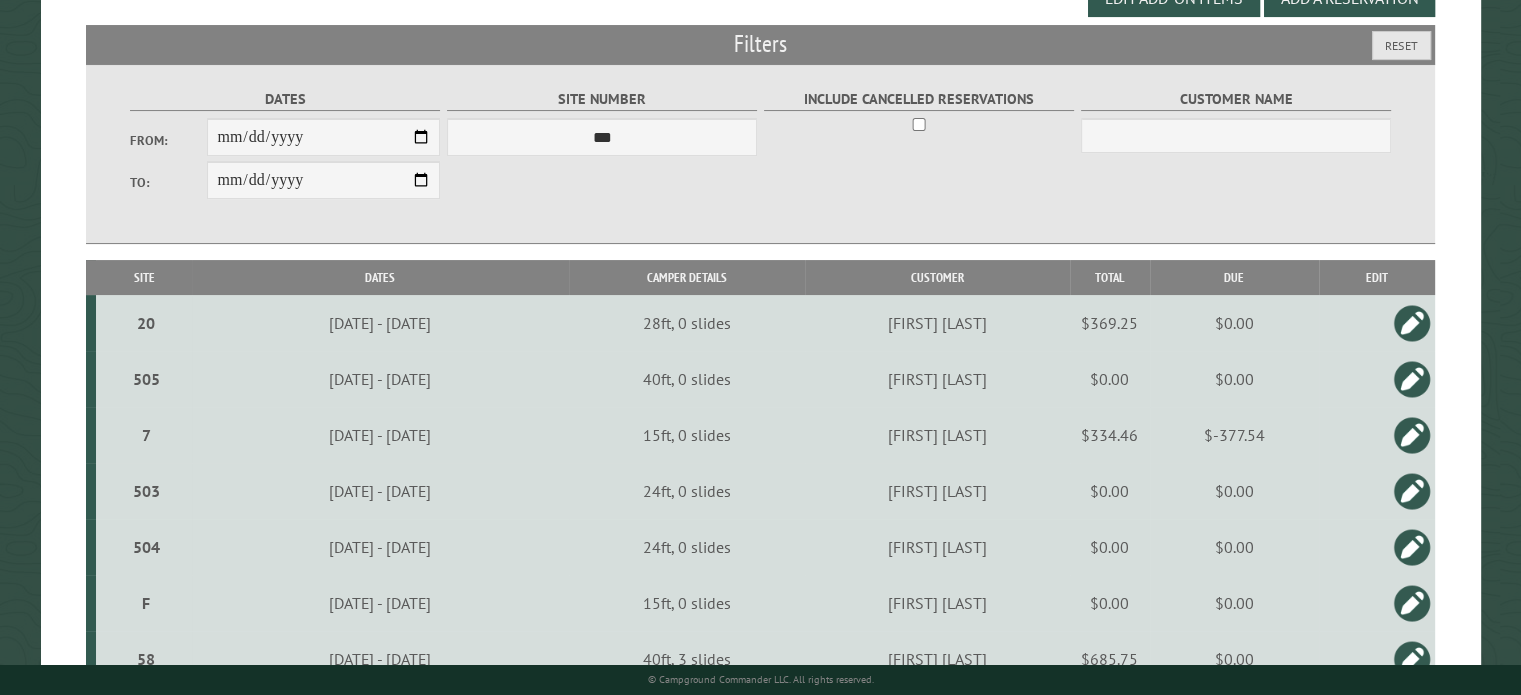 scroll, scrollTop: 316, scrollLeft: 0, axis: vertical 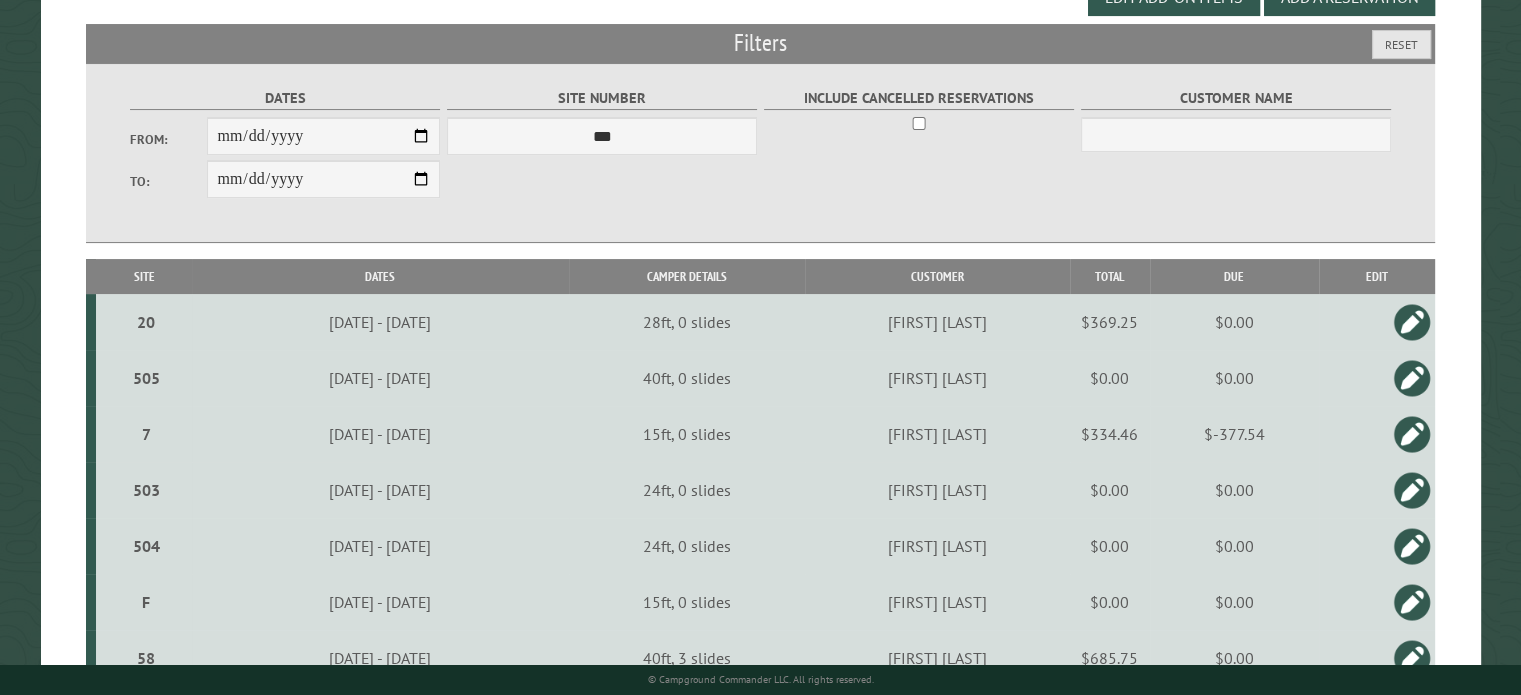 click on "Site" at bounding box center (144, 276) 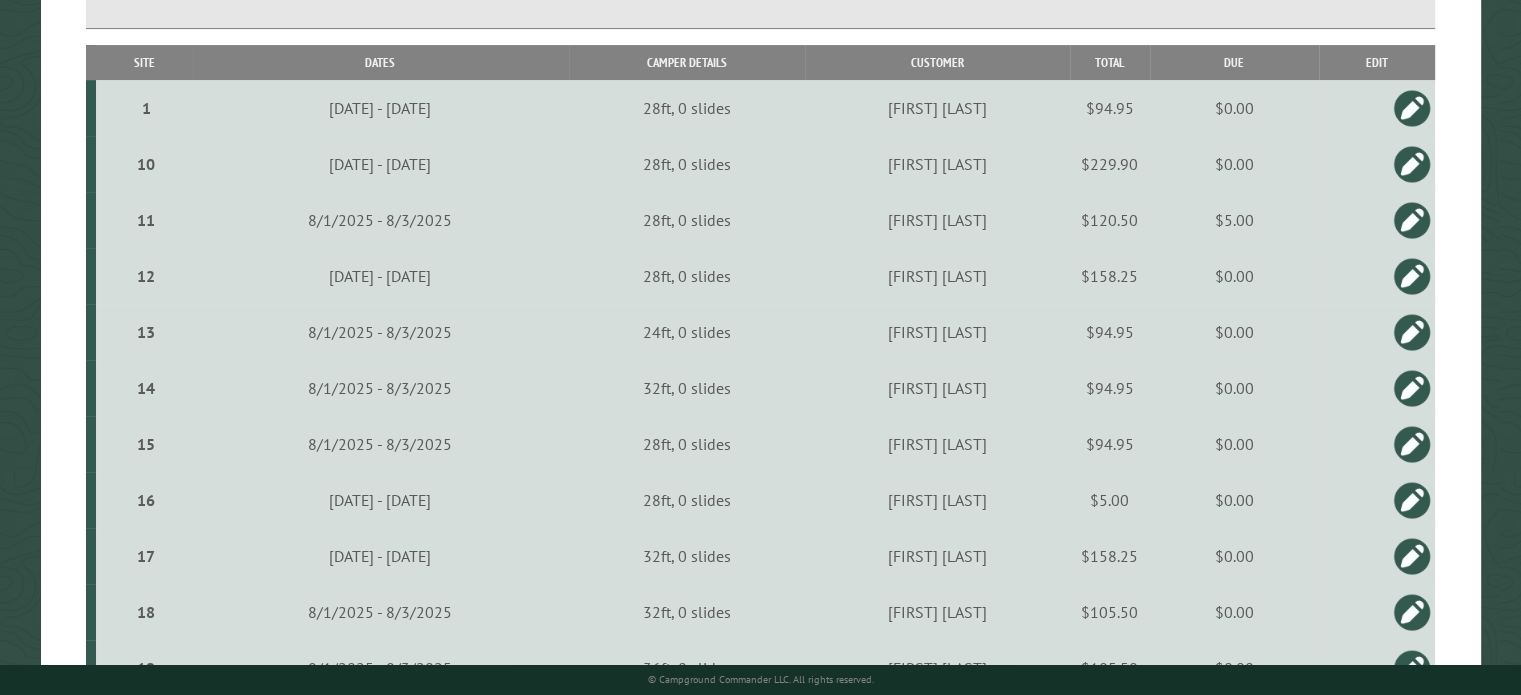 scroll, scrollTop: 1138, scrollLeft: 0, axis: vertical 